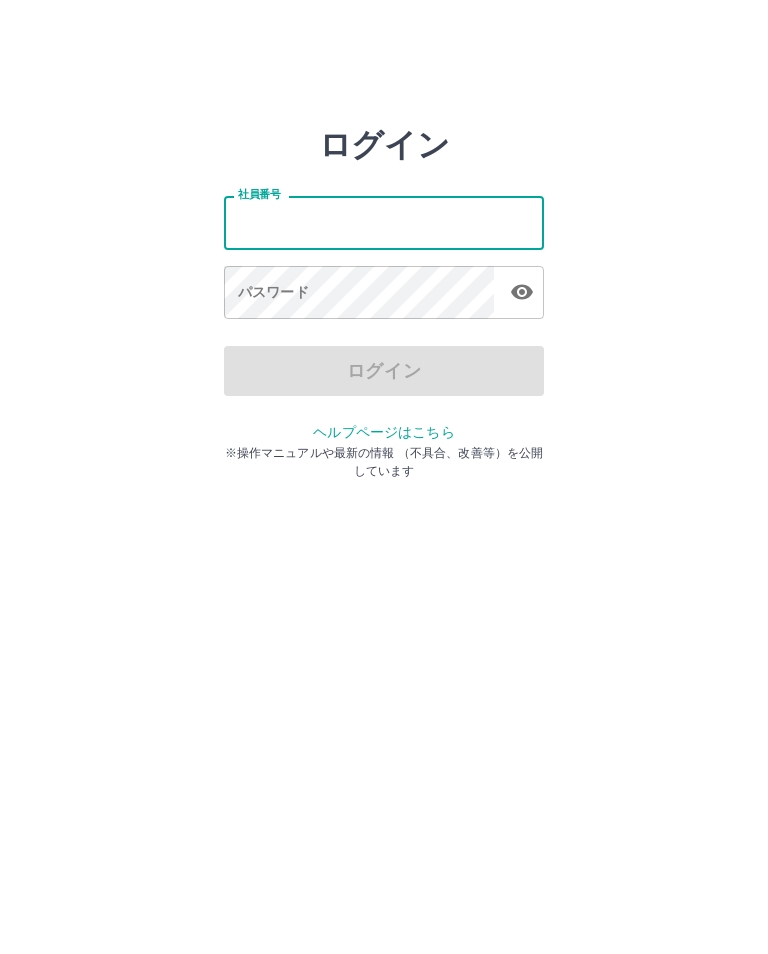 scroll, scrollTop: 0, scrollLeft: 0, axis: both 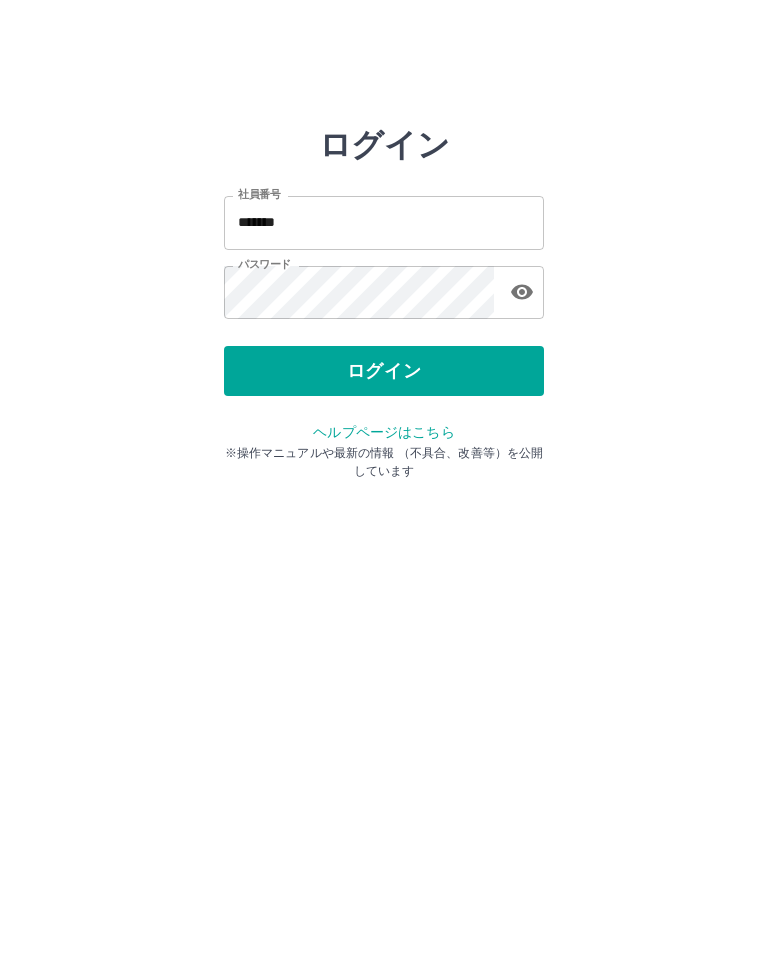 click on "ログイン" at bounding box center [384, 371] 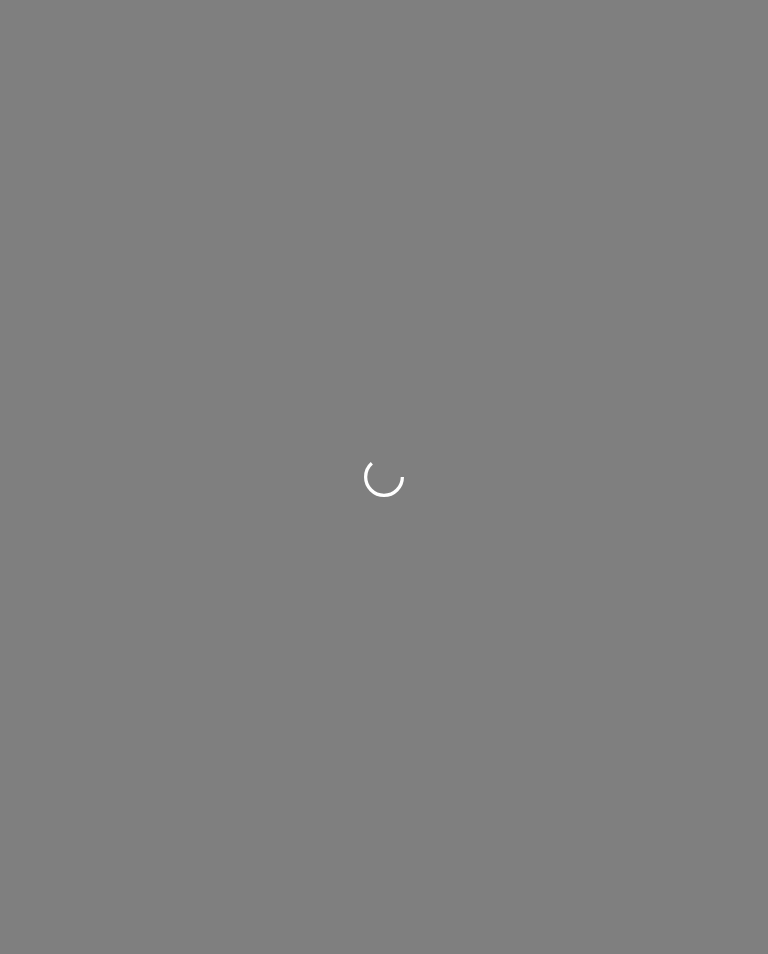 scroll, scrollTop: 0, scrollLeft: 0, axis: both 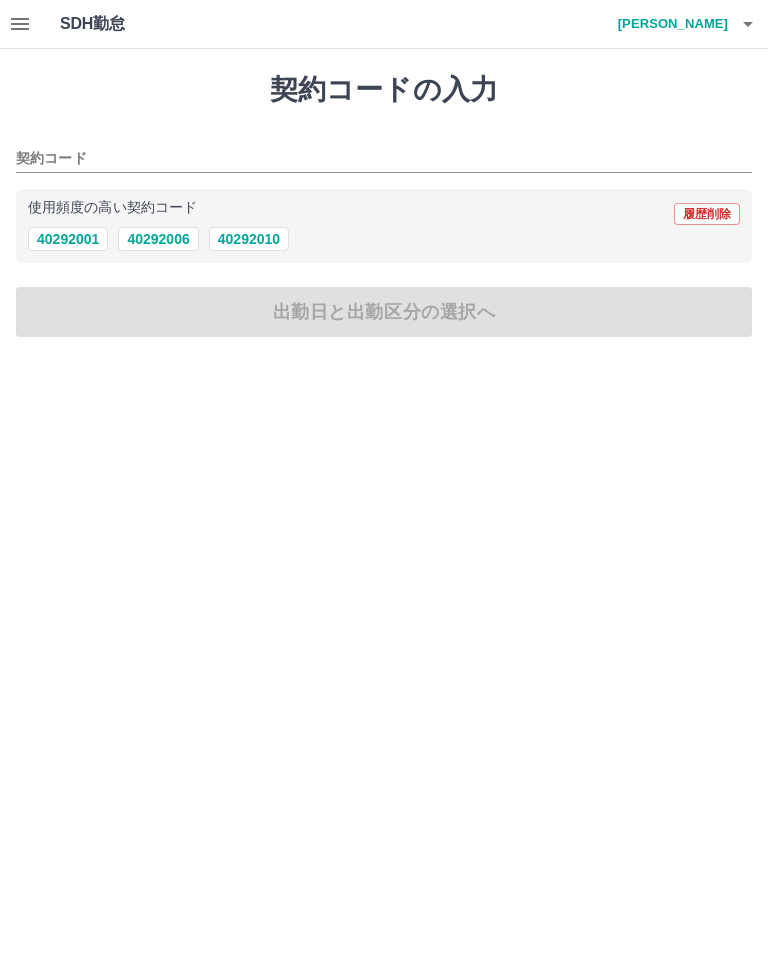 click on "40292006" at bounding box center [158, 239] 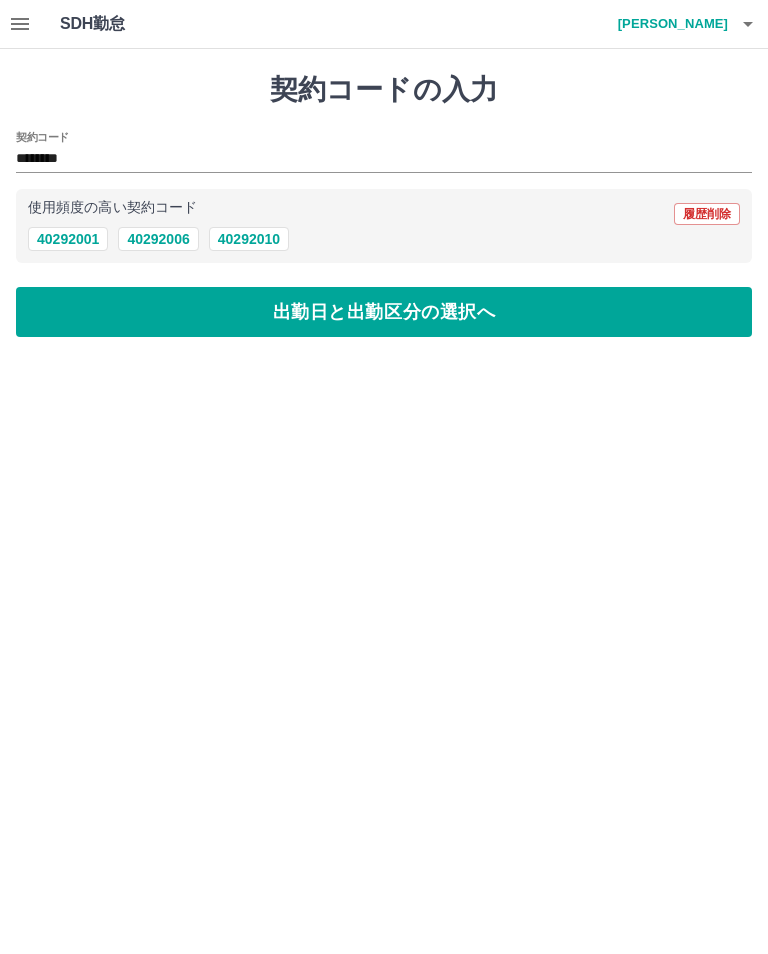 type on "********" 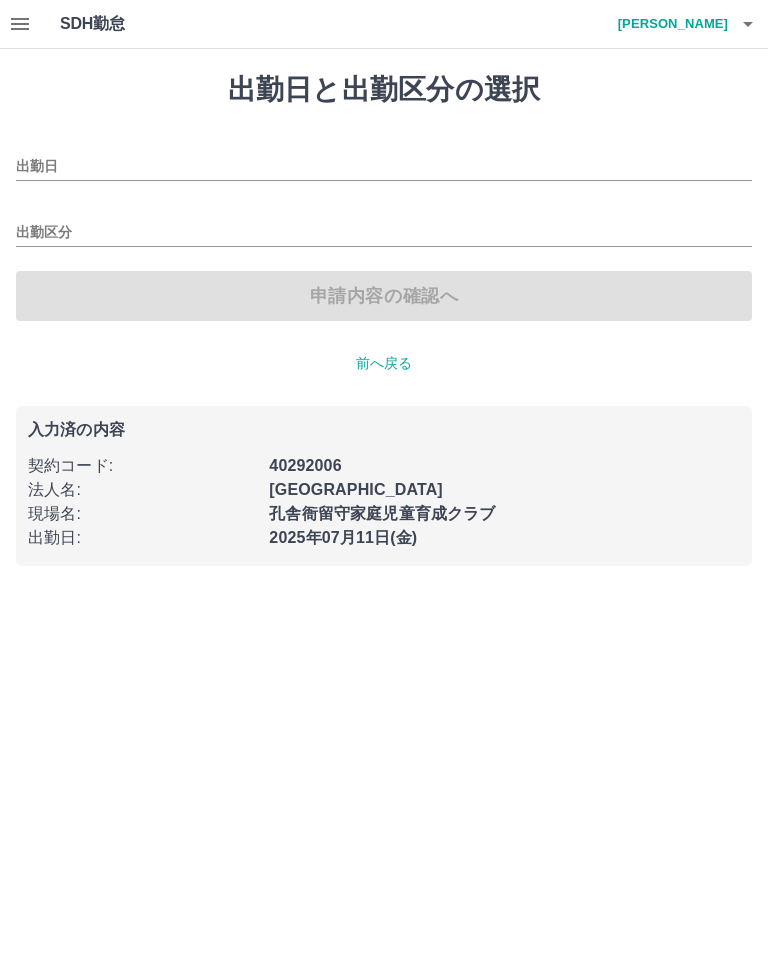 type on "**********" 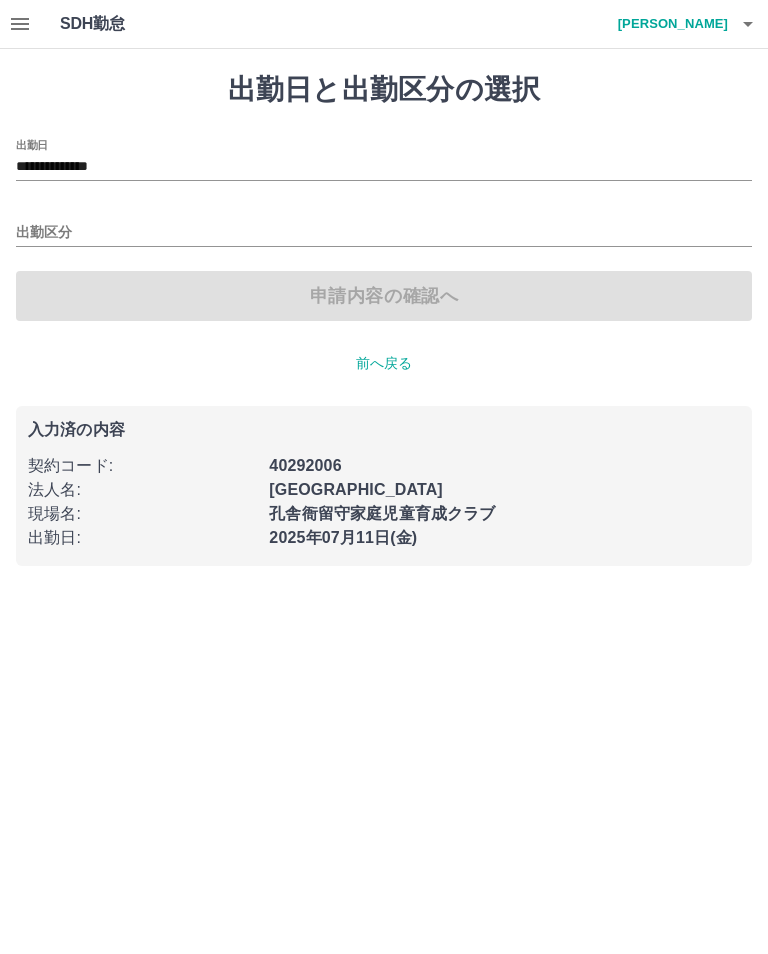 click on "出勤区分" at bounding box center (384, 233) 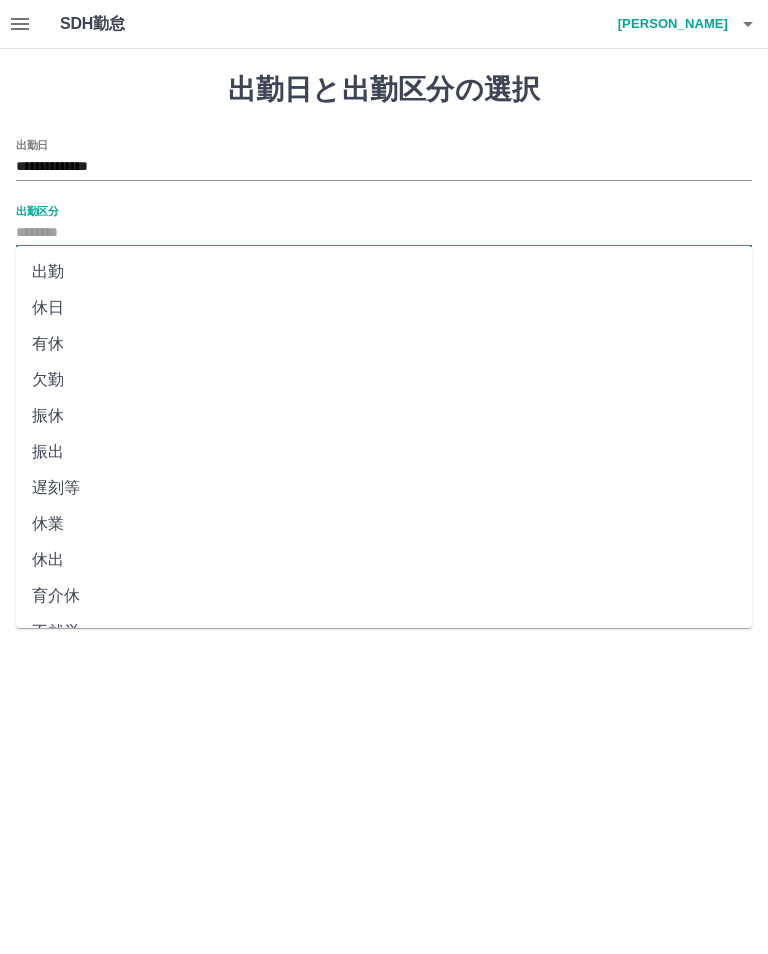 click on "出勤区分" at bounding box center [384, 233] 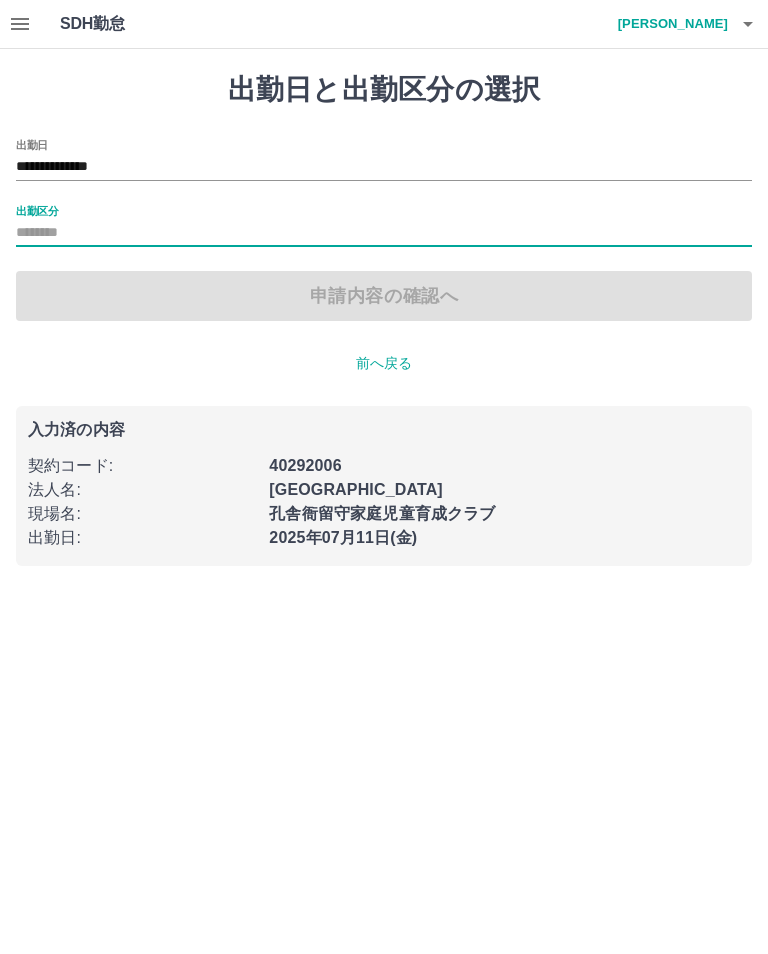 click on "出勤区分" at bounding box center (384, 233) 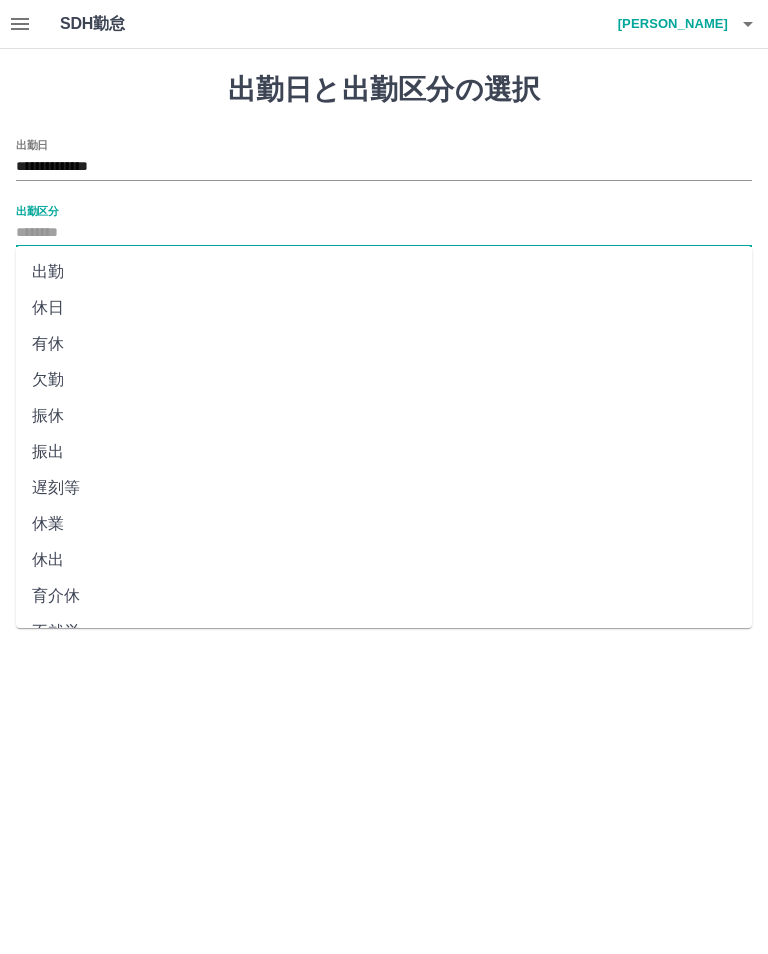 click on "出勤" at bounding box center (384, 272) 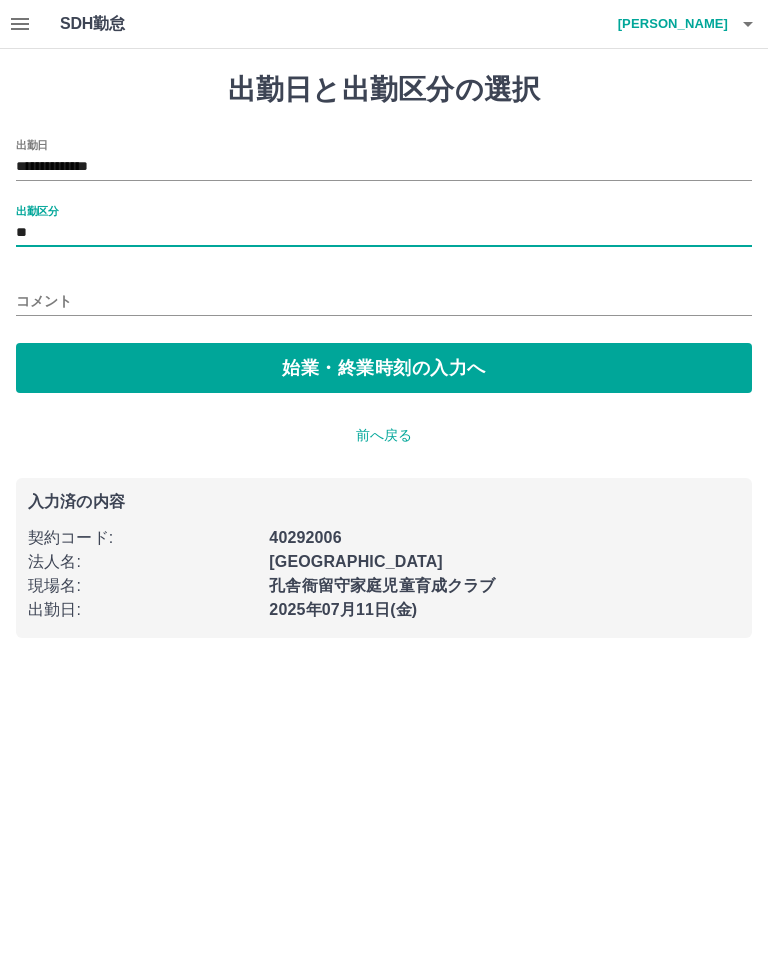 click on "始業・終業時刻の入力へ" at bounding box center [384, 368] 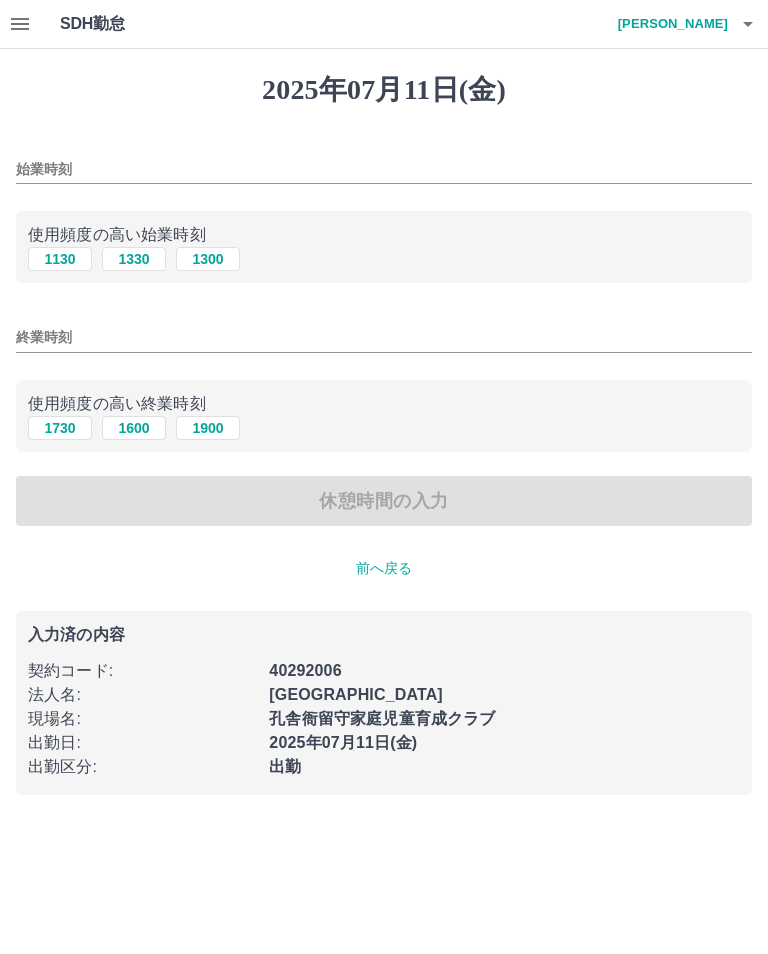 click on "1330" at bounding box center (134, 259) 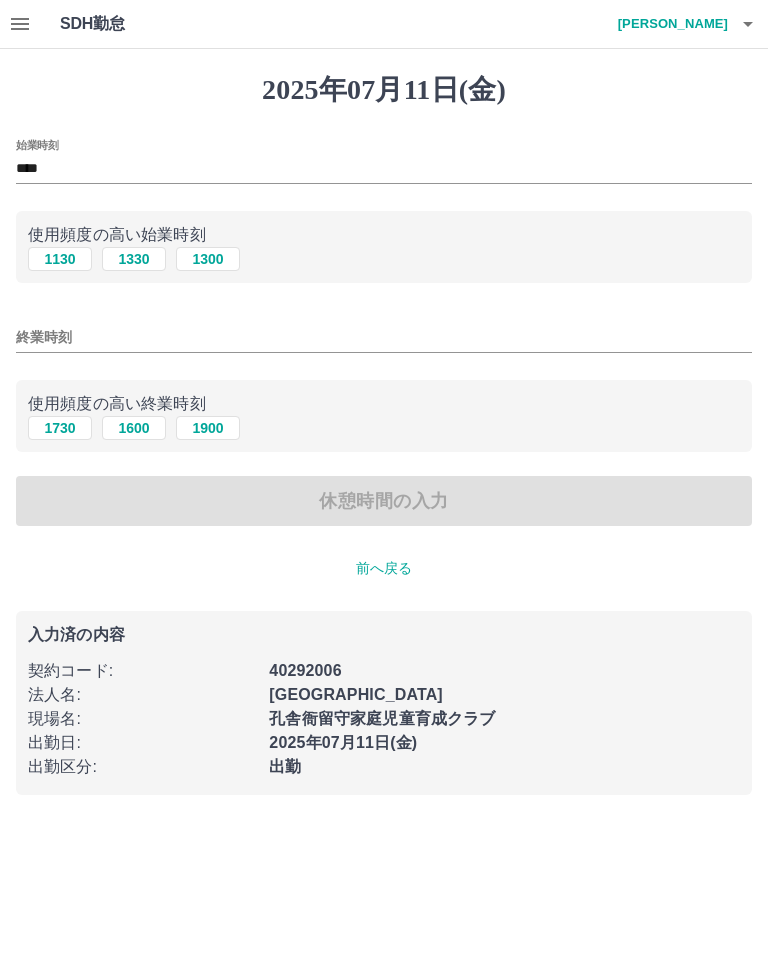 click on "1900" at bounding box center (208, 428) 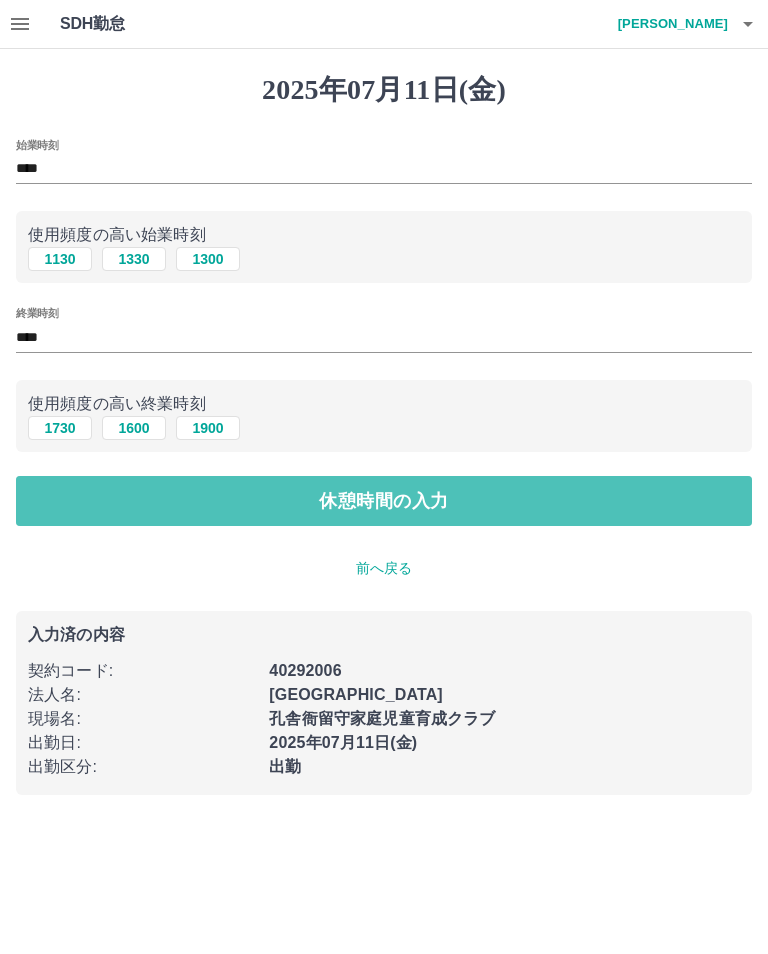 click on "休憩時間の入力" at bounding box center (384, 501) 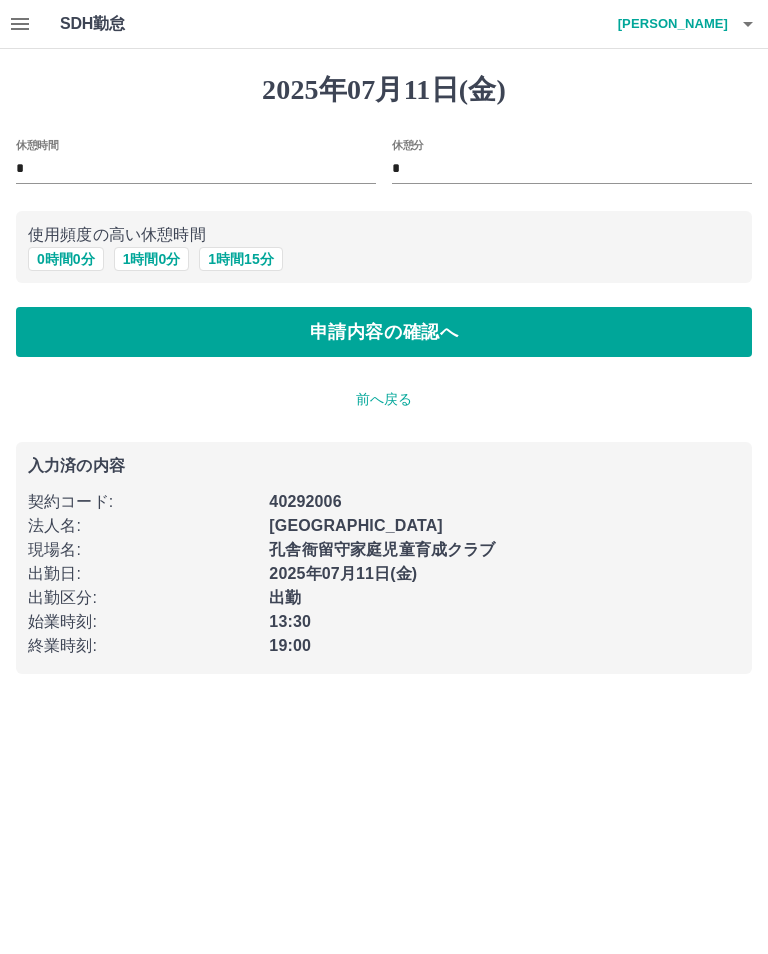 click on "申請内容の確認へ" at bounding box center (384, 332) 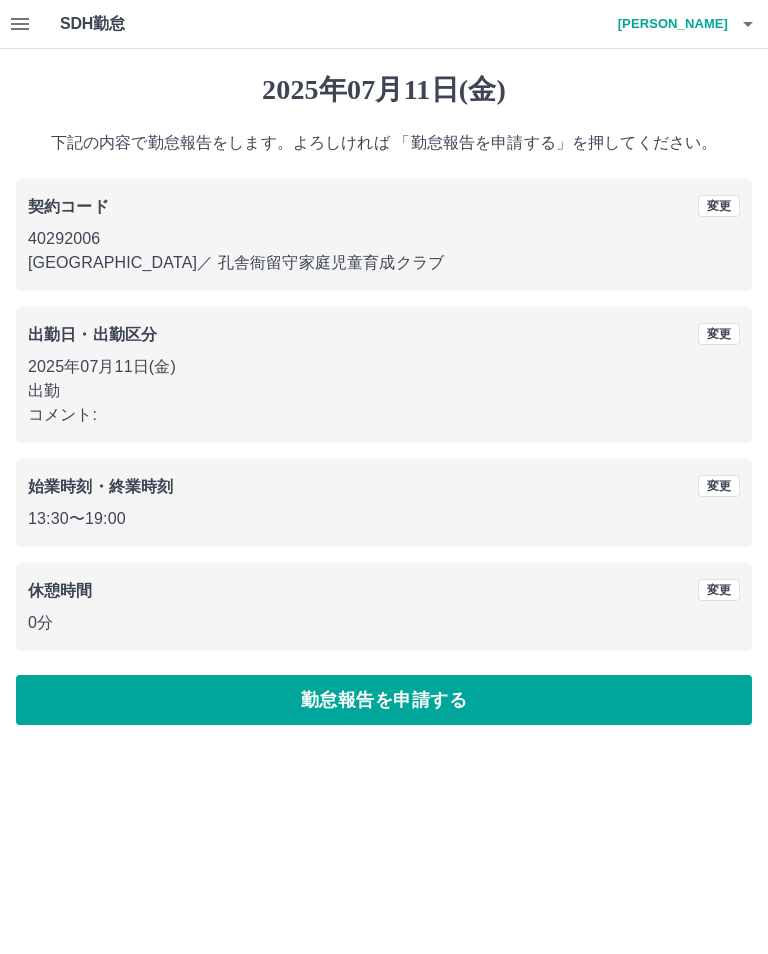 click on "勤怠報告を申請する" at bounding box center [384, 700] 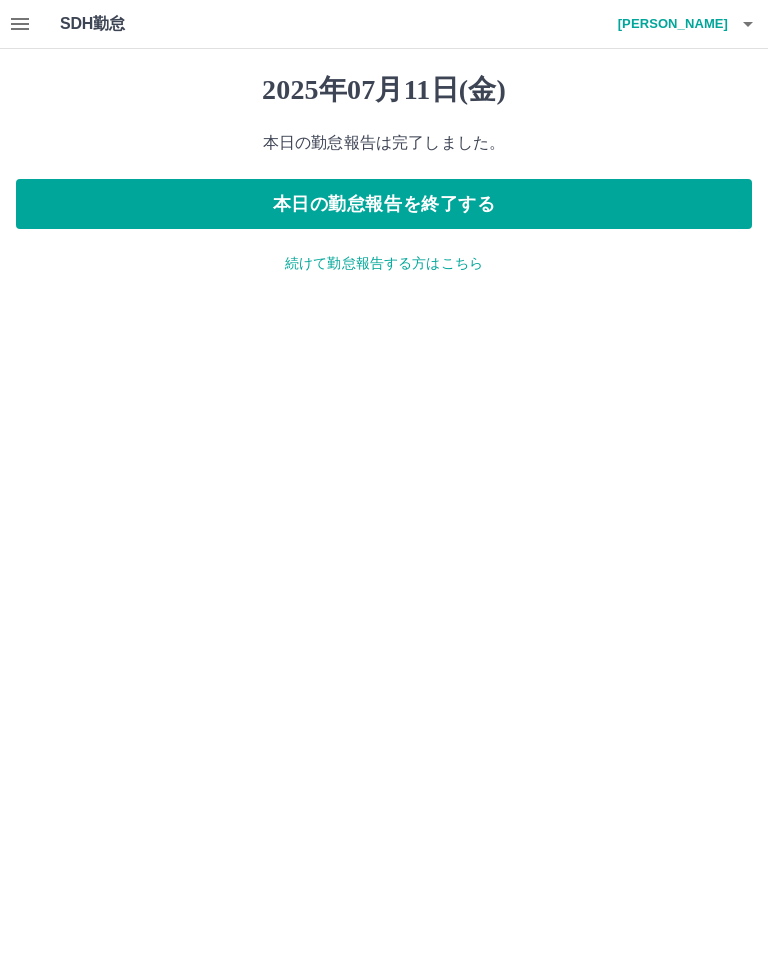 click on "本日の勤怠報告を終了する" at bounding box center (384, 204) 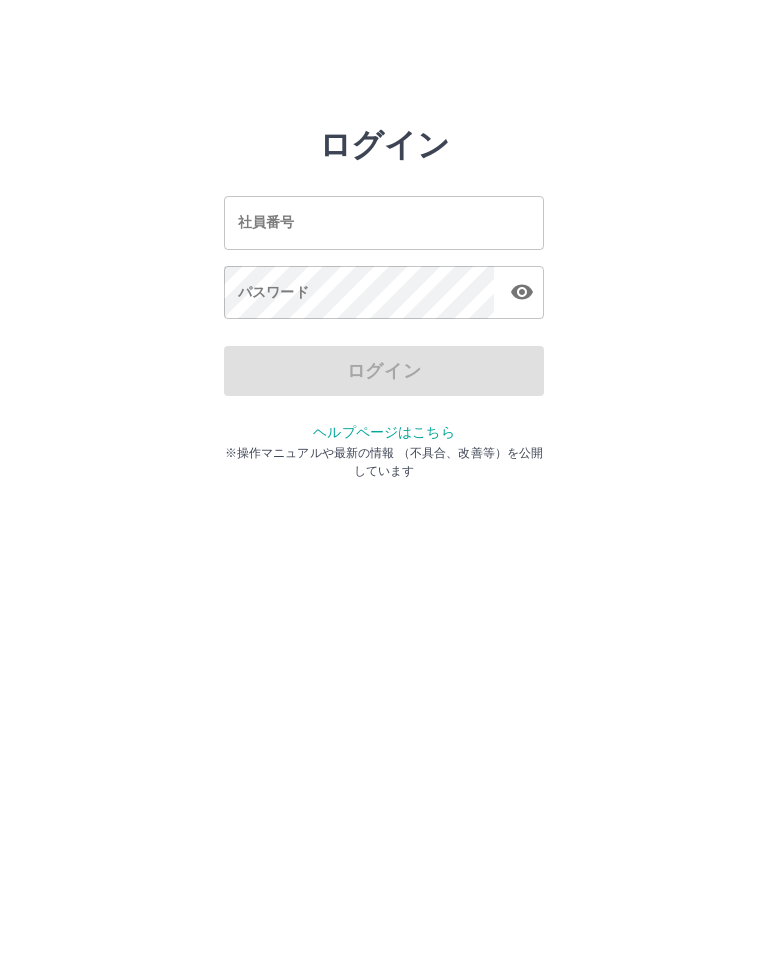 scroll, scrollTop: 0, scrollLeft: 0, axis: both 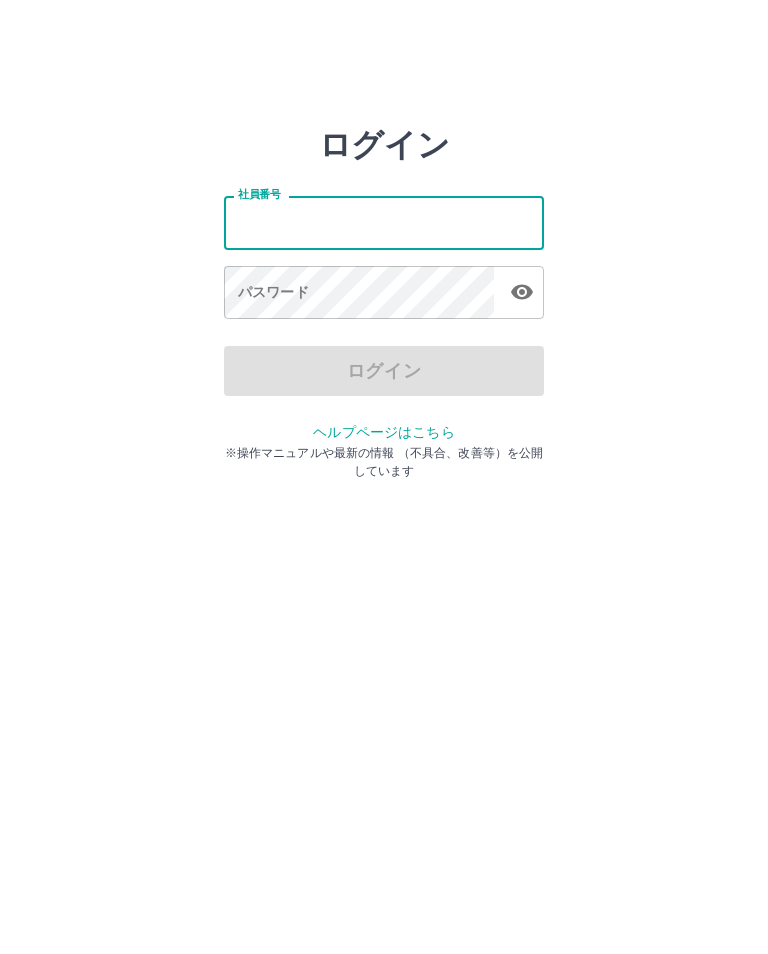 type on "*******" 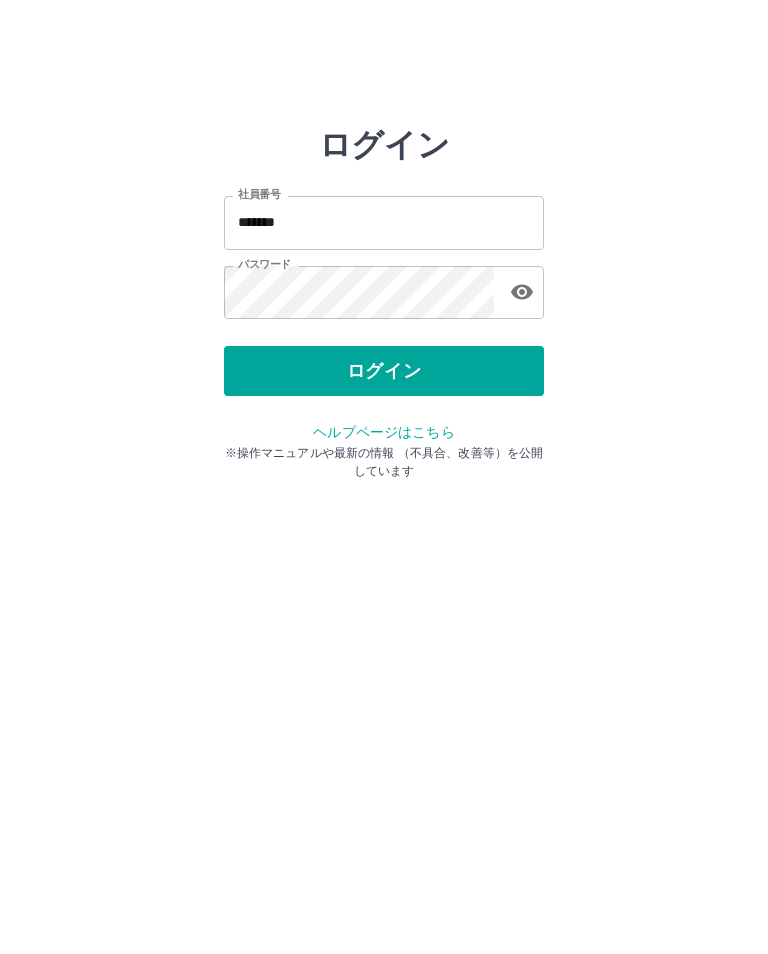 click on "ログイン" at bounding box center [384, 371] 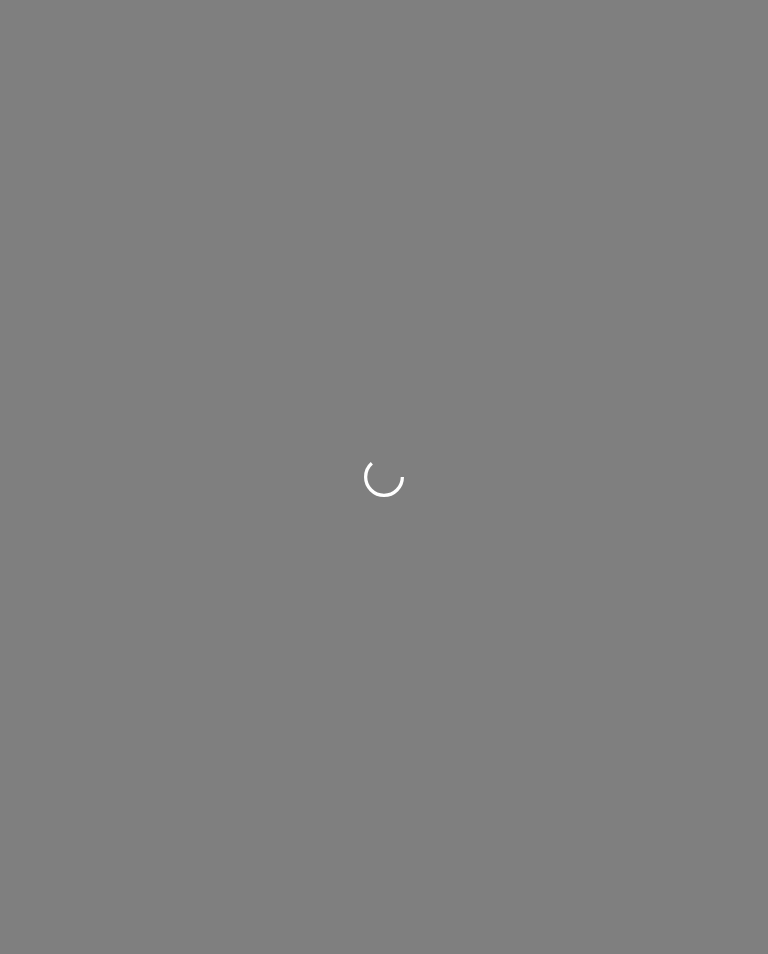 scroll, scrollTop: 0, scrollLeft: 0, axis: both 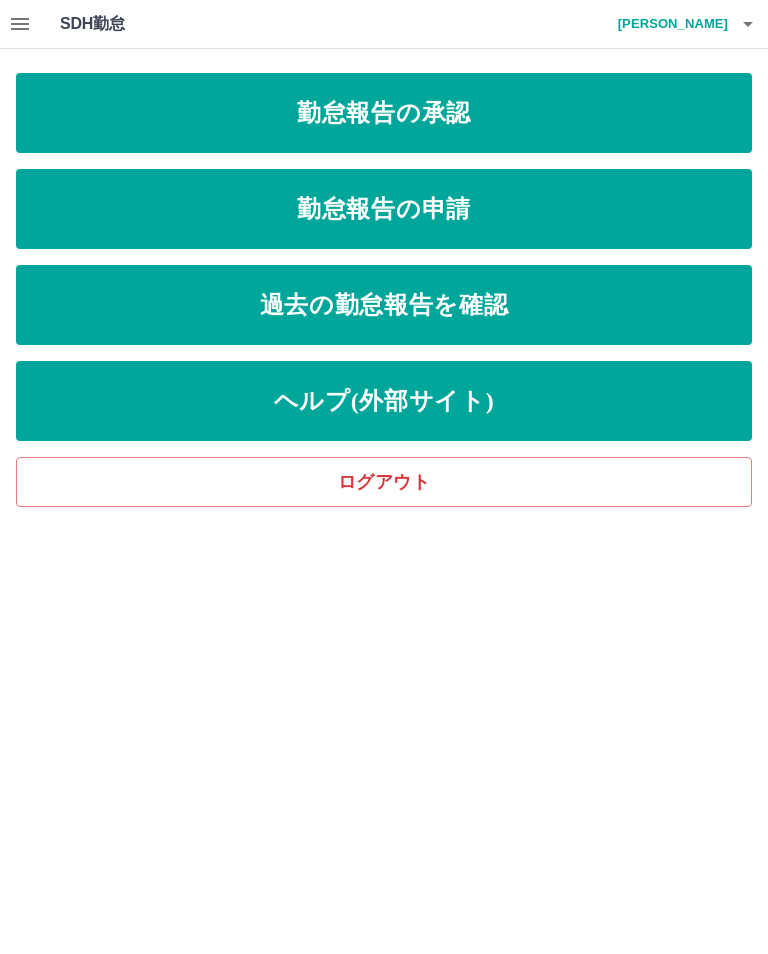 click on "勤怠報告の申請" at bounding box center [384, 209] 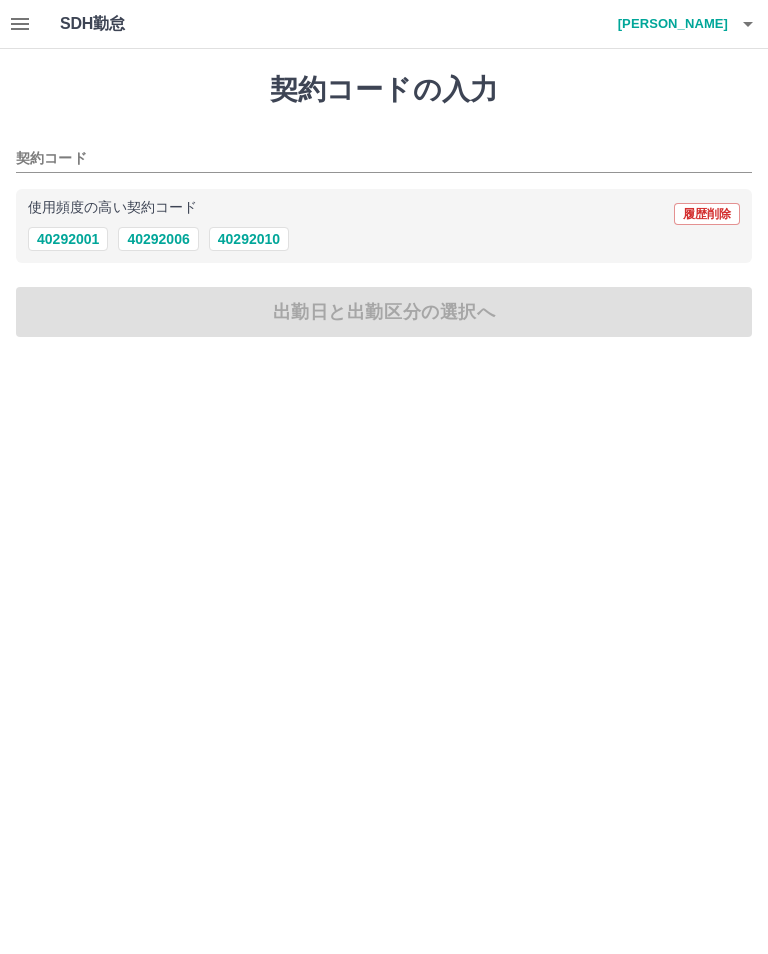 click on "40292006" at bounding box center [158, 239] 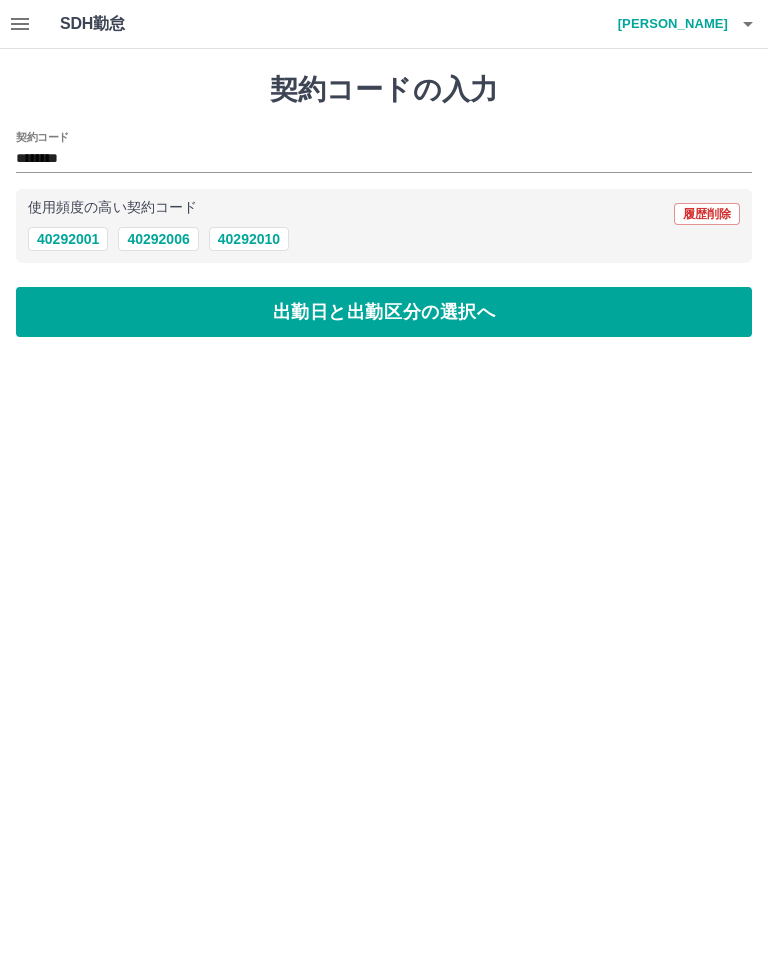 click on "出勤日と出勤区分の選択へ" at bounding box center (384, 312) 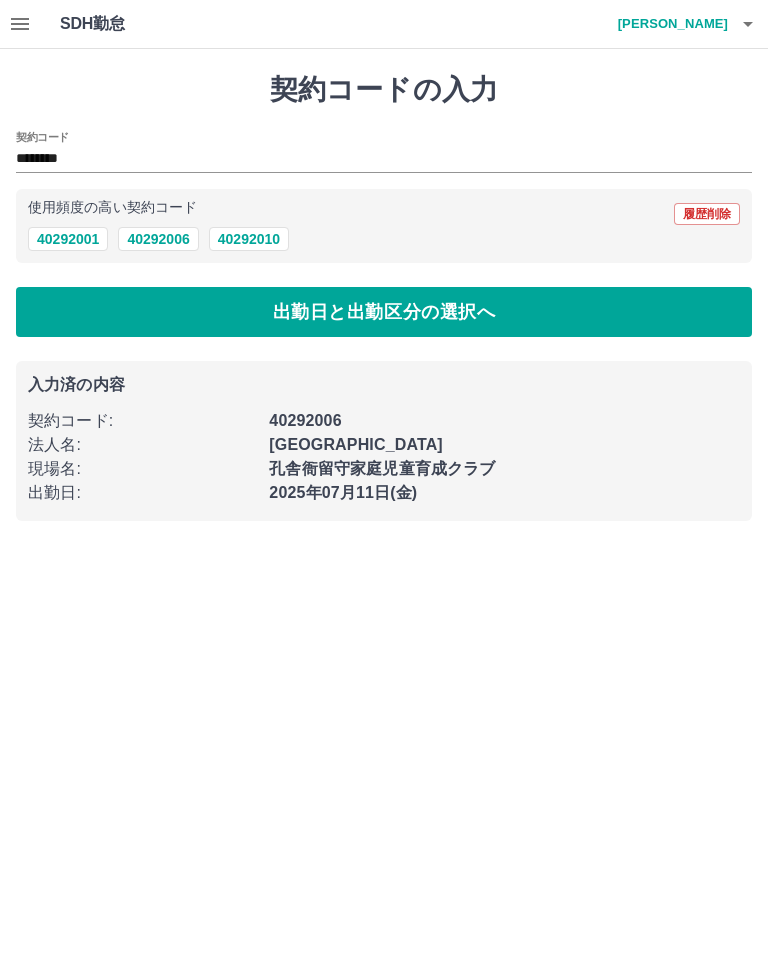 click on "出勤日と出勤区分の選択へ" at bounding box center (384, 312) 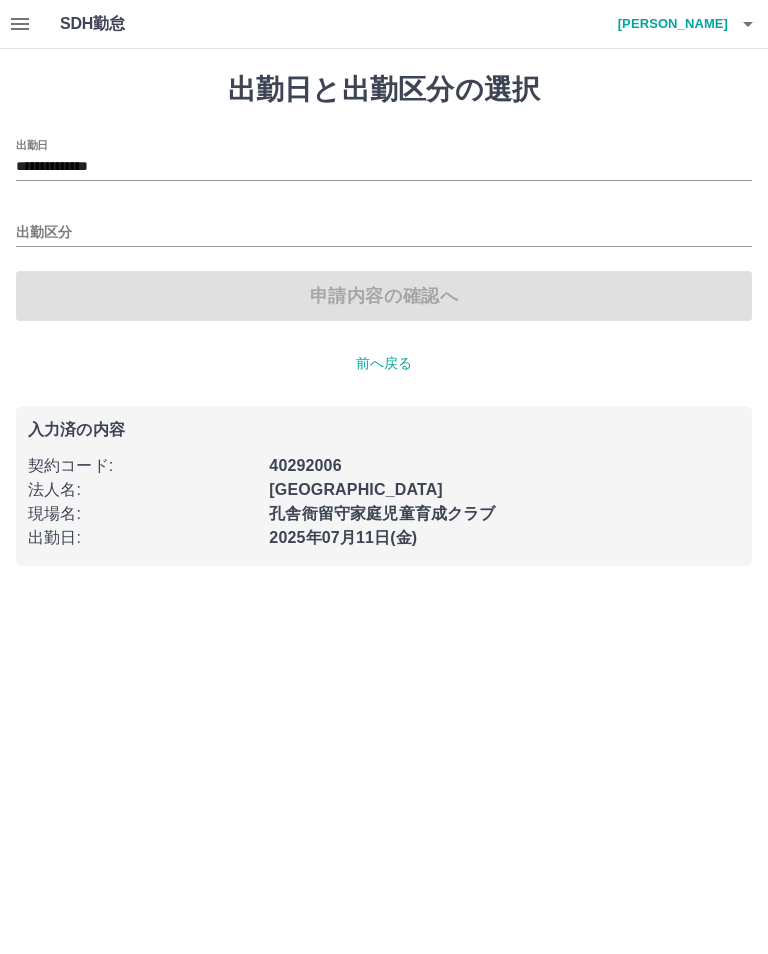 click on "出勤区分" at bounding box center [384, 233] 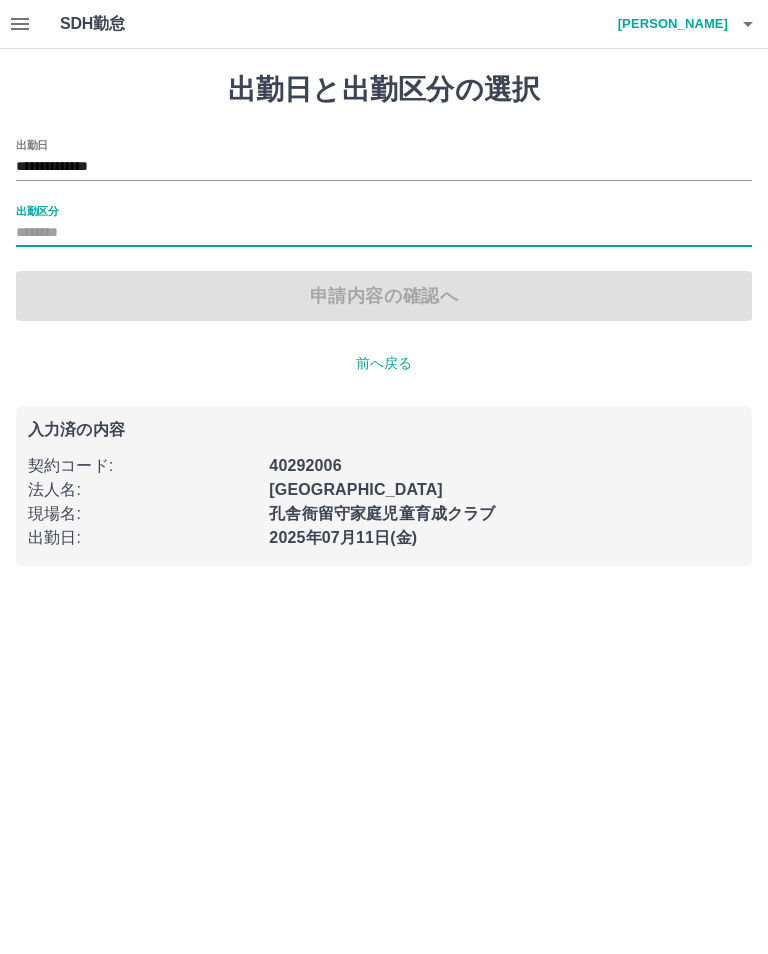 click on "出勤区分" at bounding box center (384, 233) 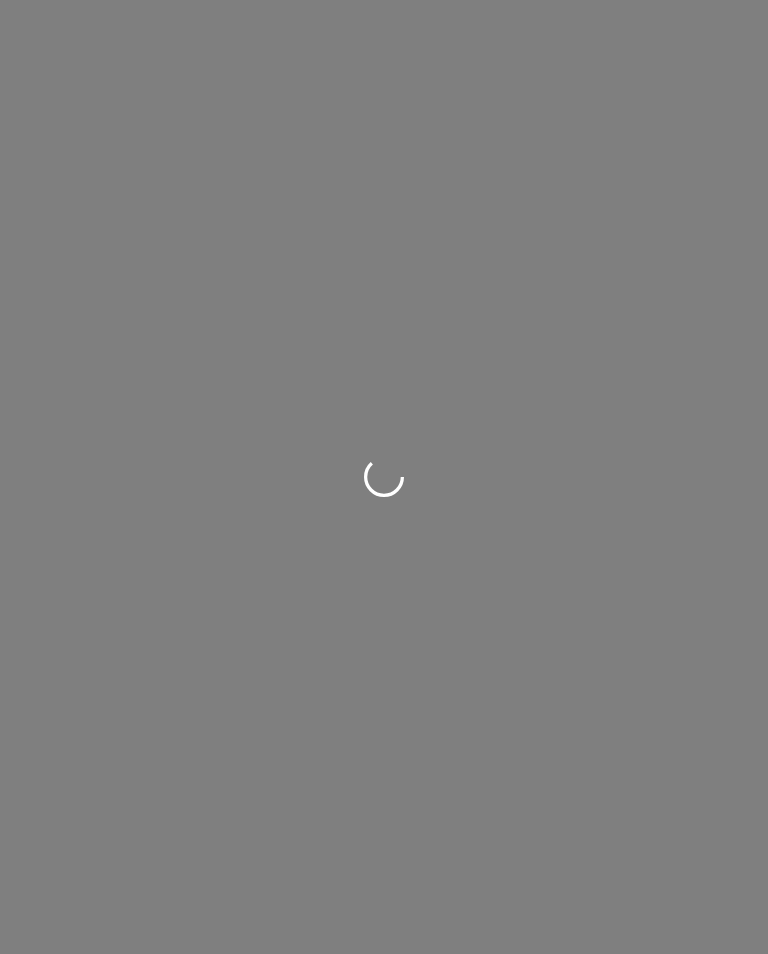 scroll, scrollTop: 0, scrollLeft: 0, axis: both 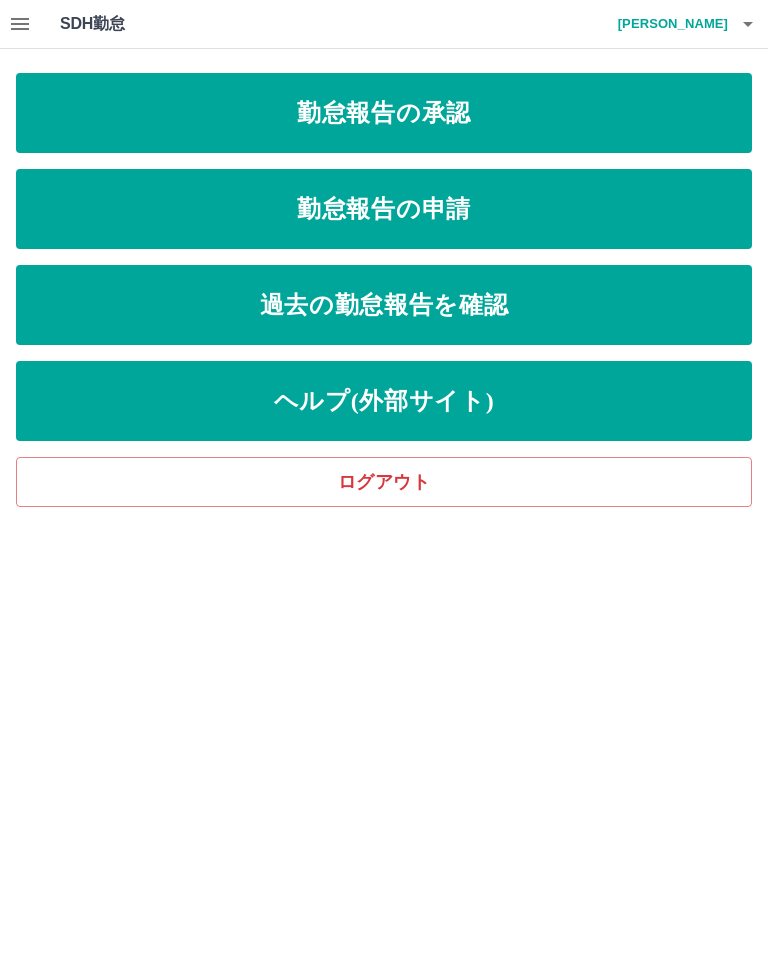 click on "勤怠報告の申請" at bounding box center (384, 209) 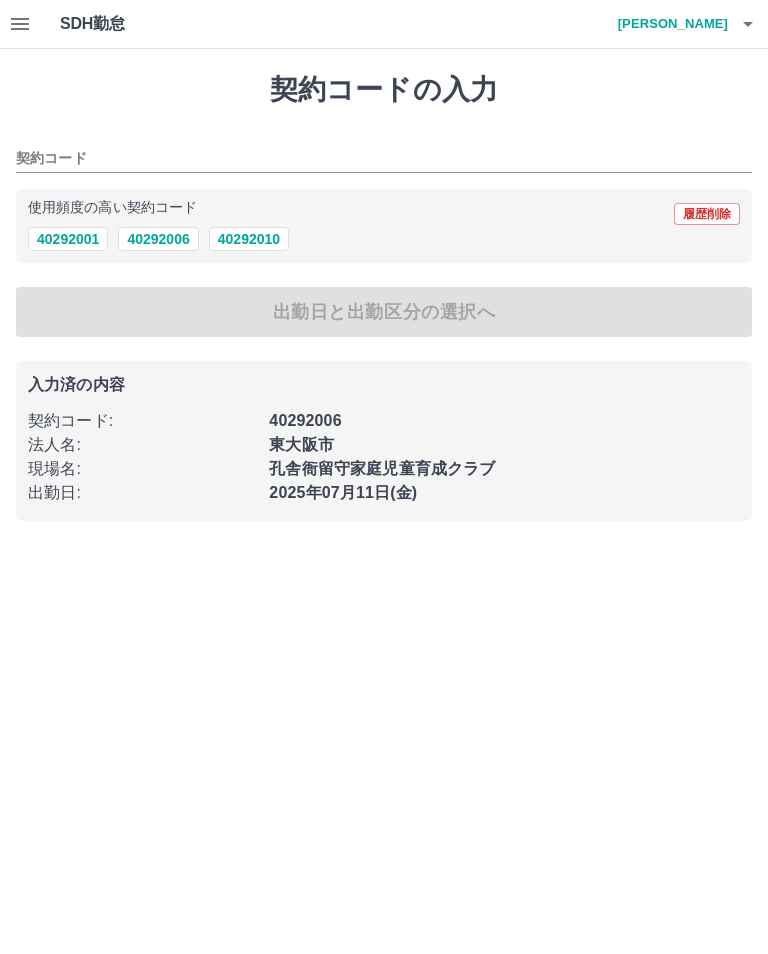 type on "********" 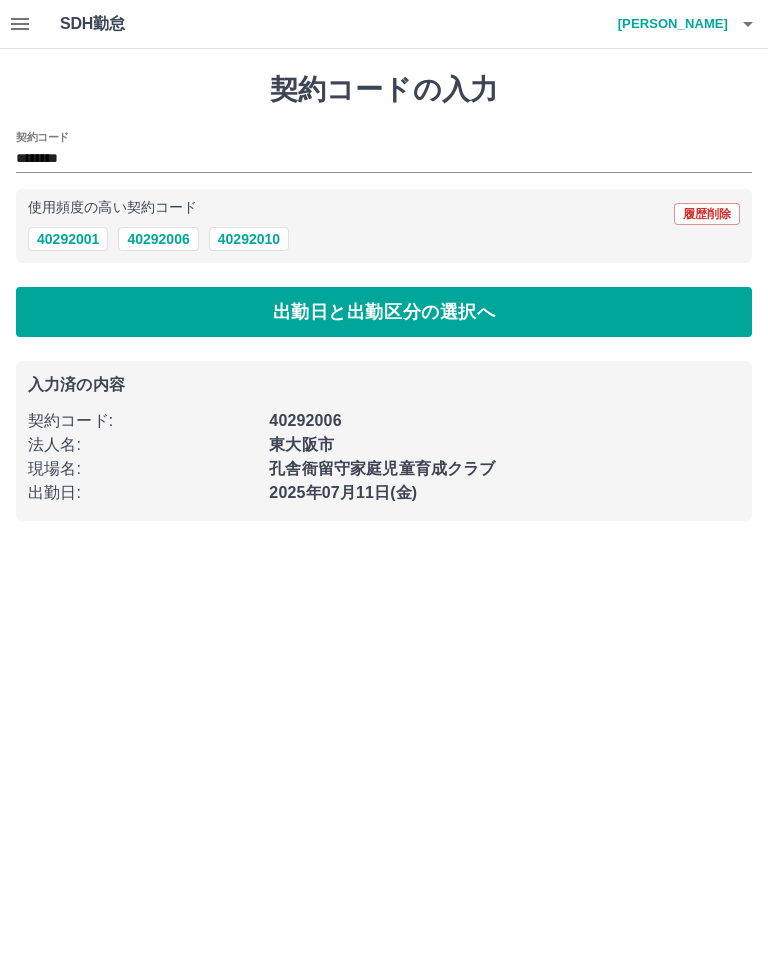 click on "40292006" at bounding box center [158, 239] 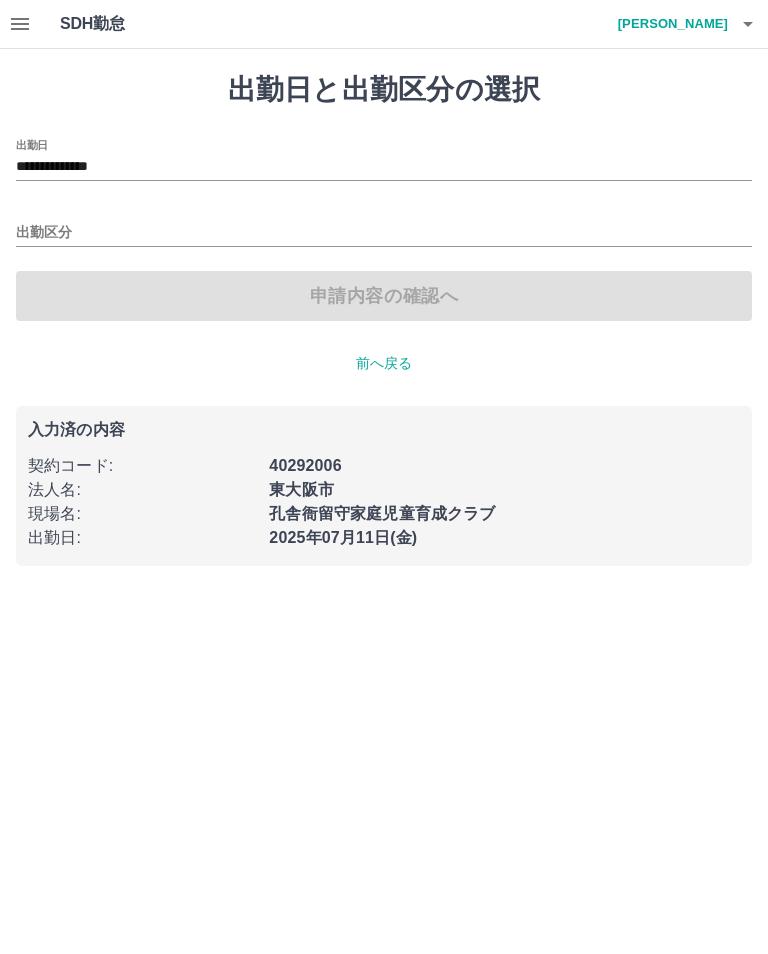 click on "**********" at bounding box center [384, 295] 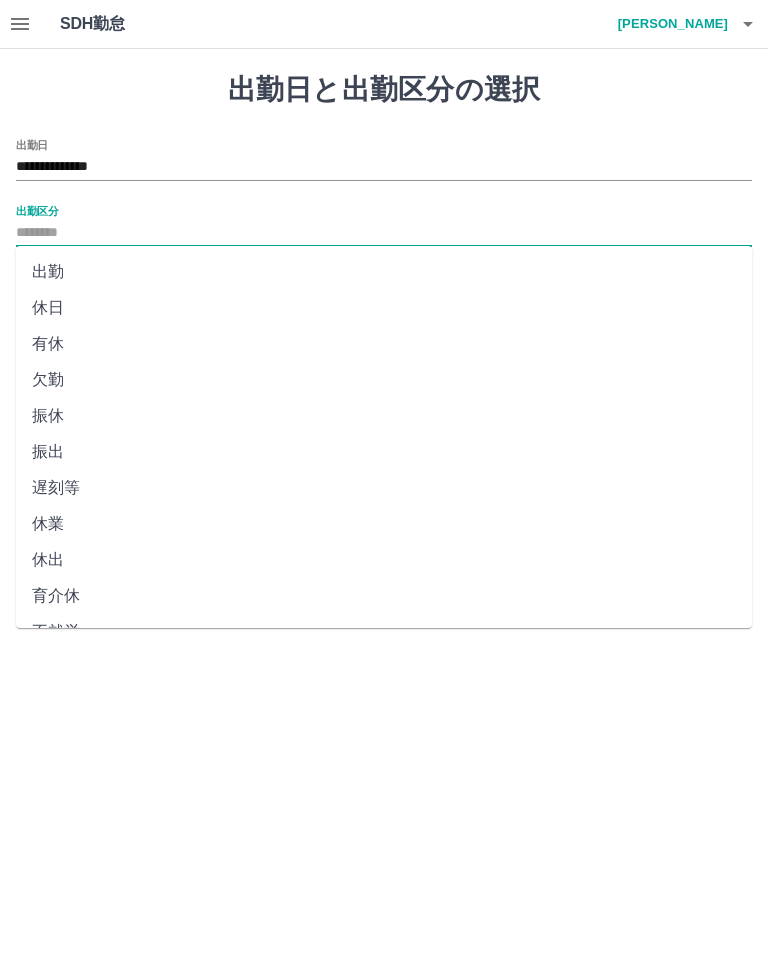 click on "出勤" at bounding box center (384, 272) 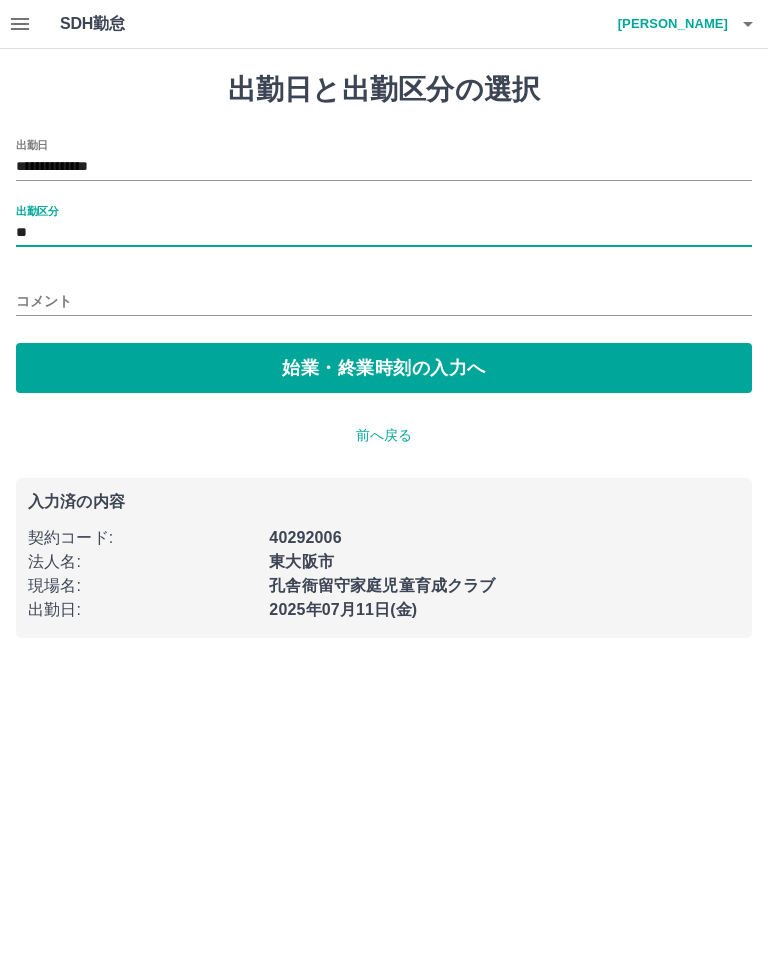 type on "**" 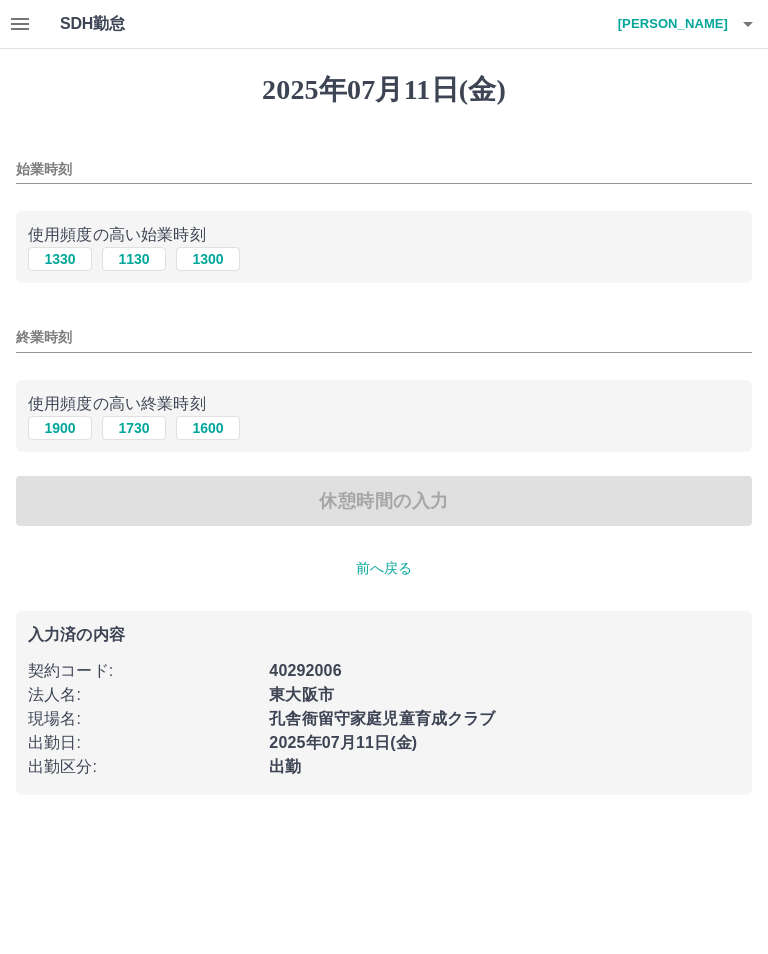 click on "1130" at bounding box center [134, 259] 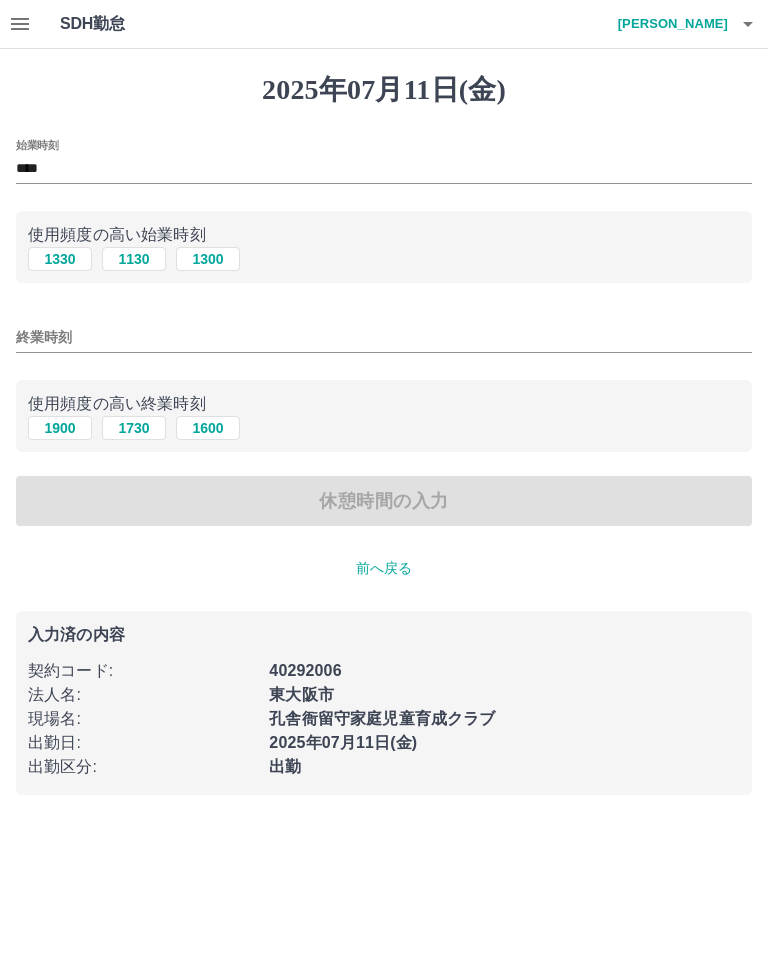 click on "1900" at bounding box center [60, 428] 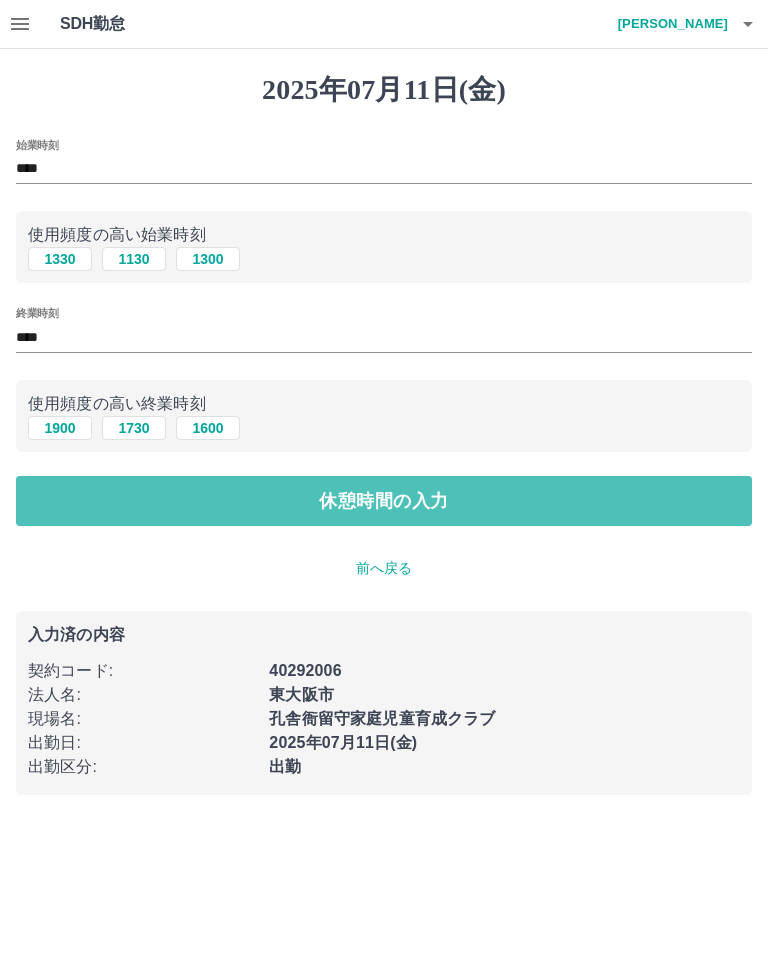 click on "休憩時間の入力" at bounding box center (384, 501) 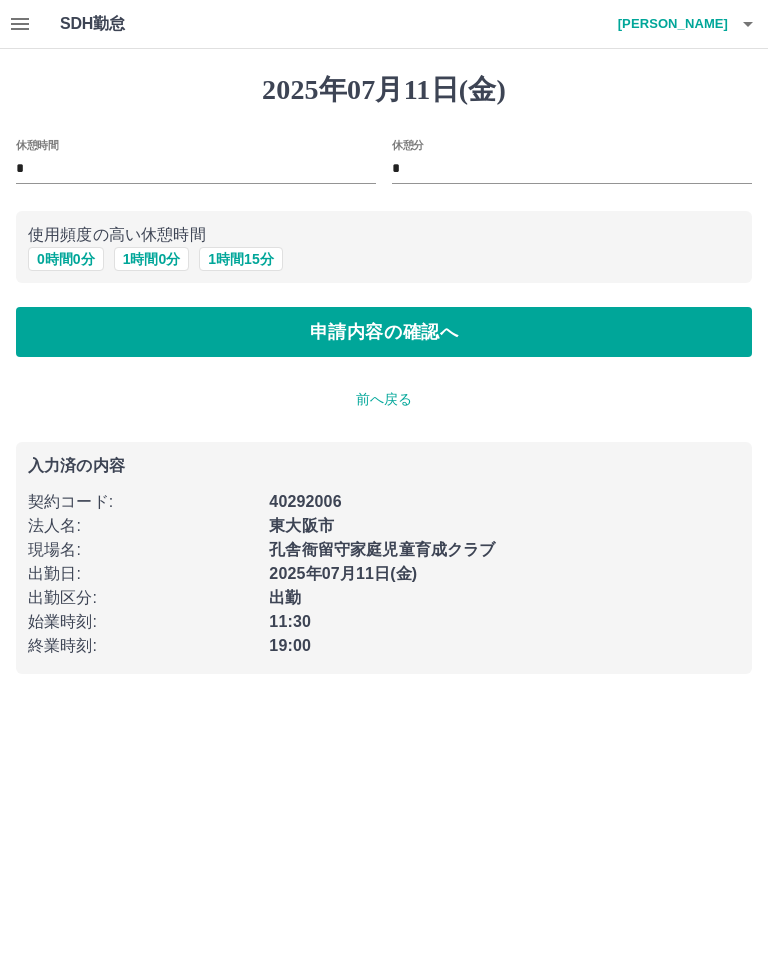 click on "申請内容の確認へ" at bounding box center (384, 332) 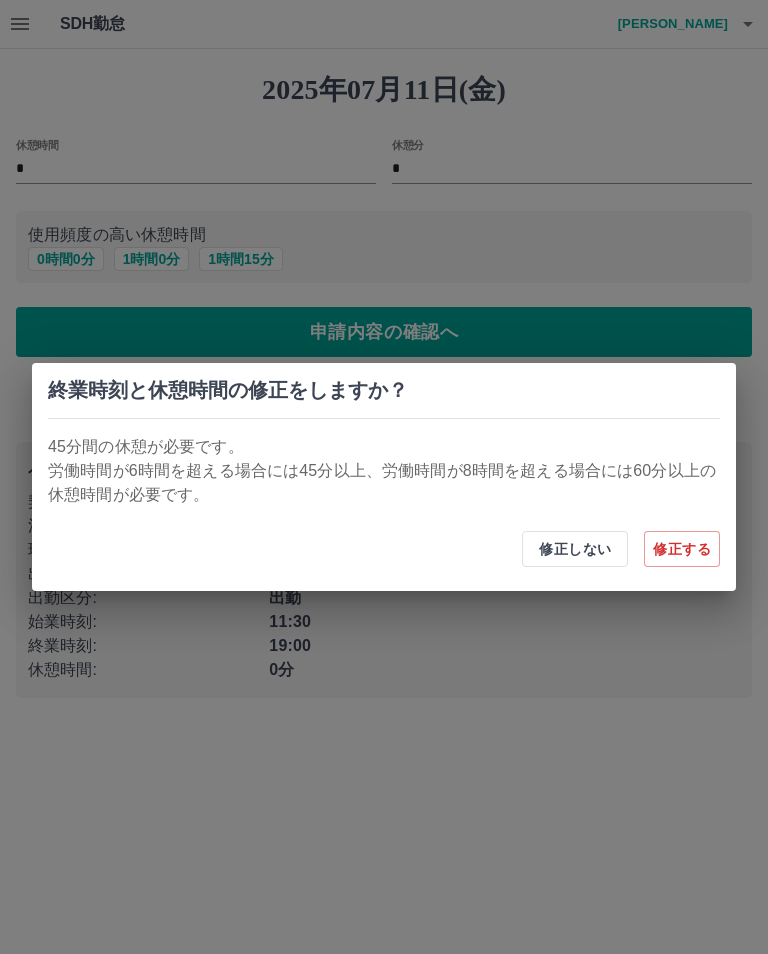 click on "修正しない" at bounding box center [575, 549] 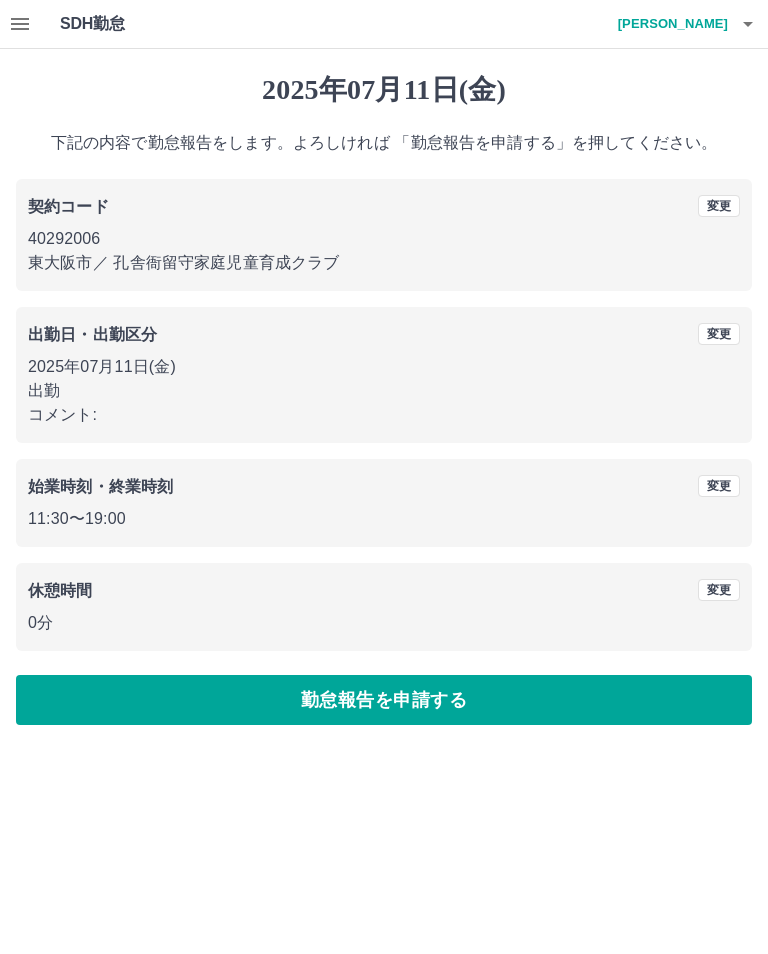 click on "勤怠報告を申請する" at bounding box center [384, 700] 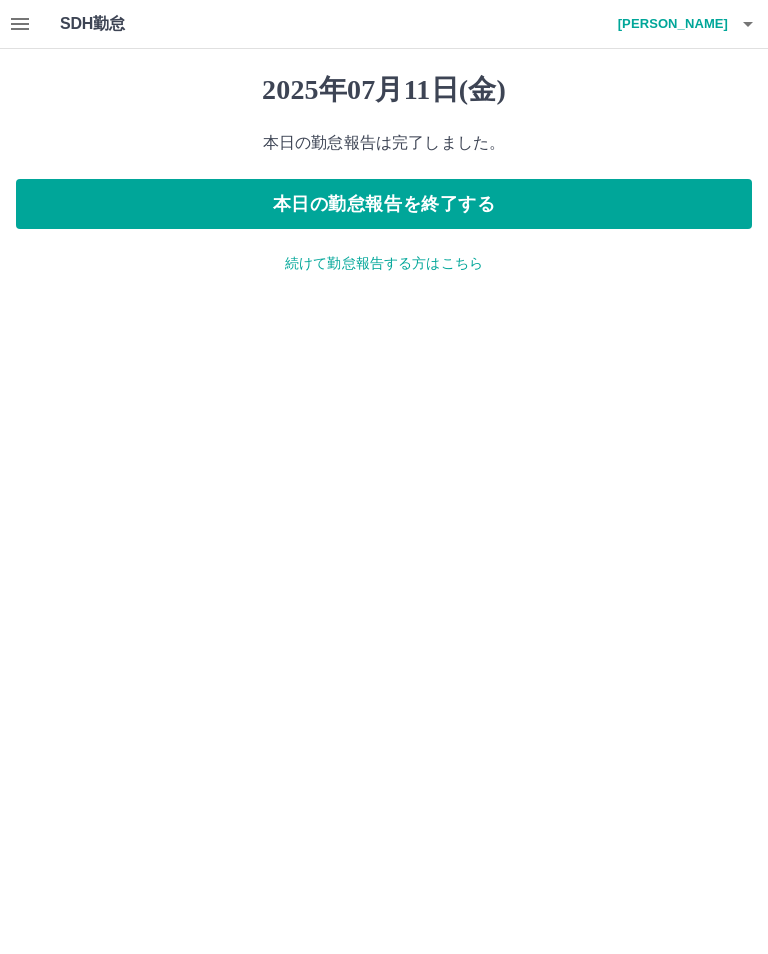 click at bounding box center (20, 24) 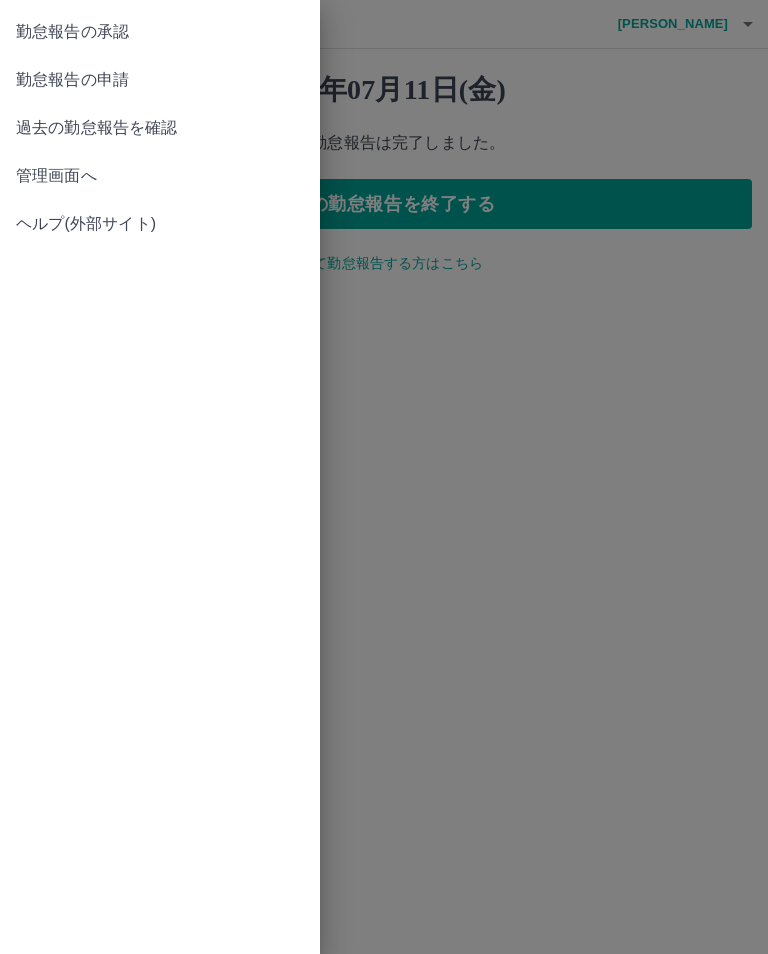 click on "勤怠報告の承認" at bounding box center [160, 32] 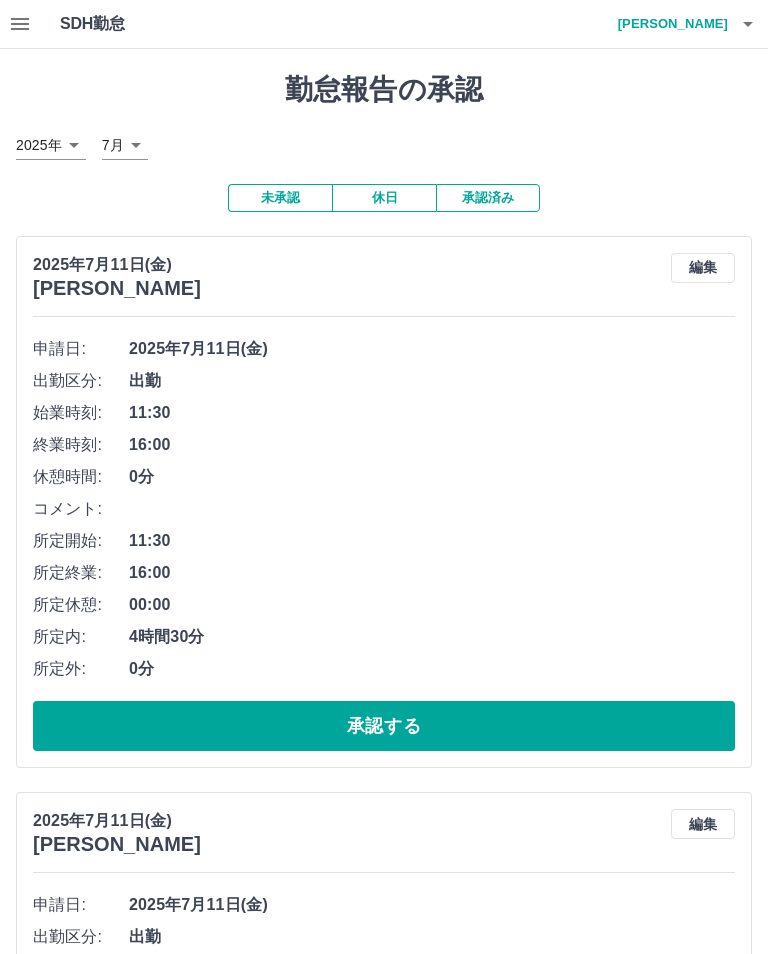click on "承認する" at bounding box center [384, 726] 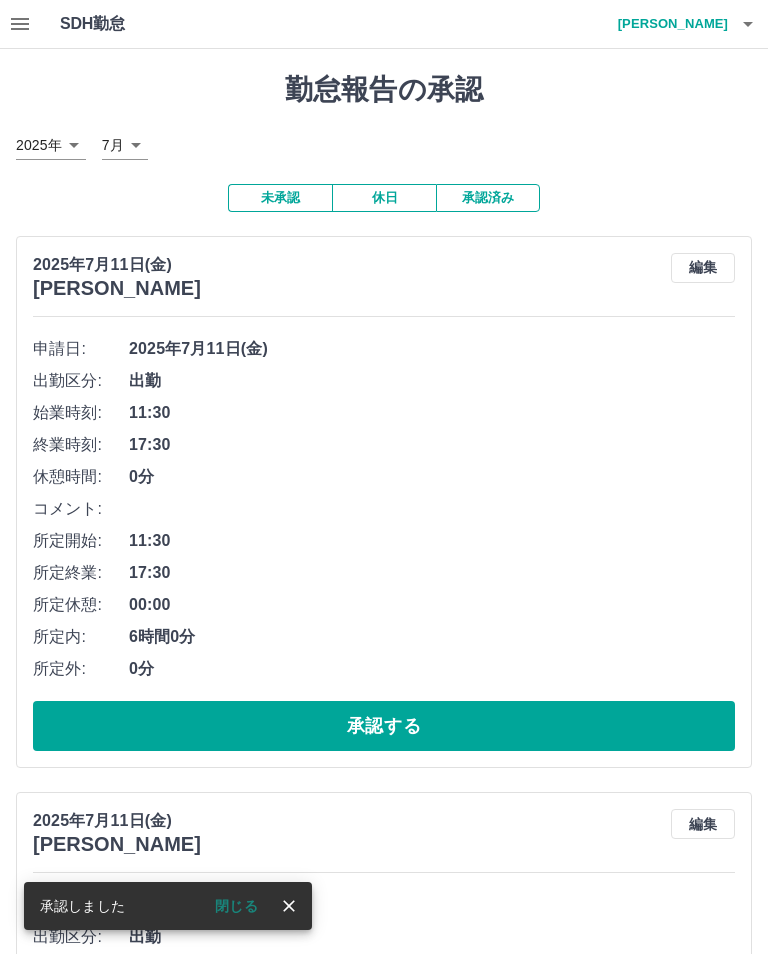 click on "承認する" at bounding box center [384, 726] 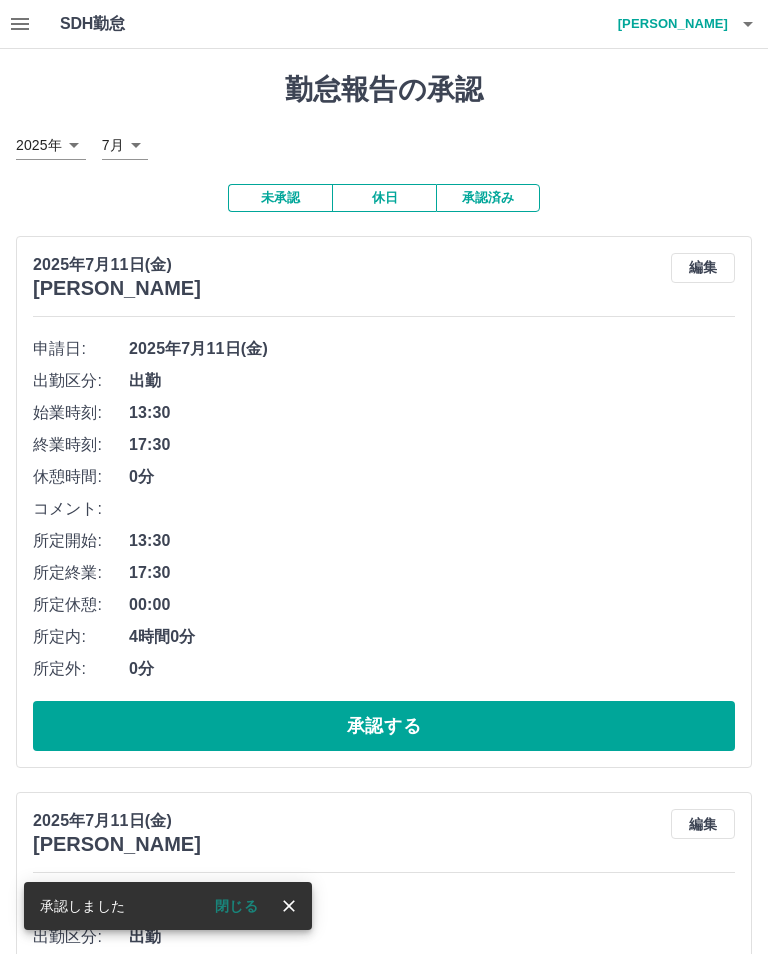 click on "承認する" at bounding box center (384, 726) 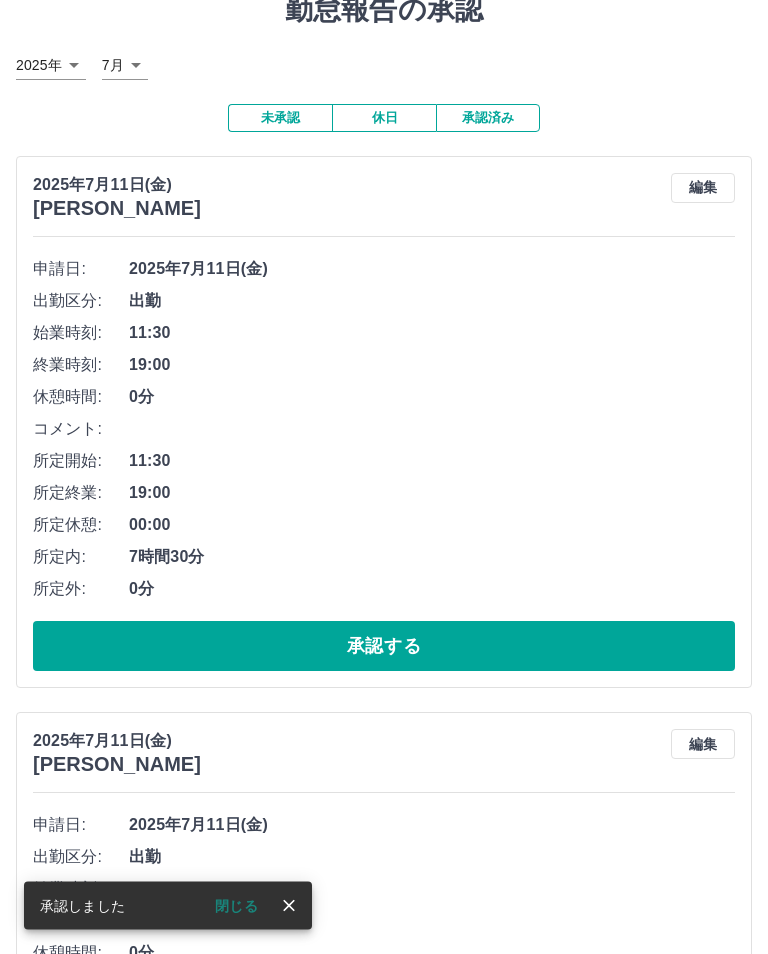 scroll, scrollTop: 81, scrollLeft: 0, axis: vertical 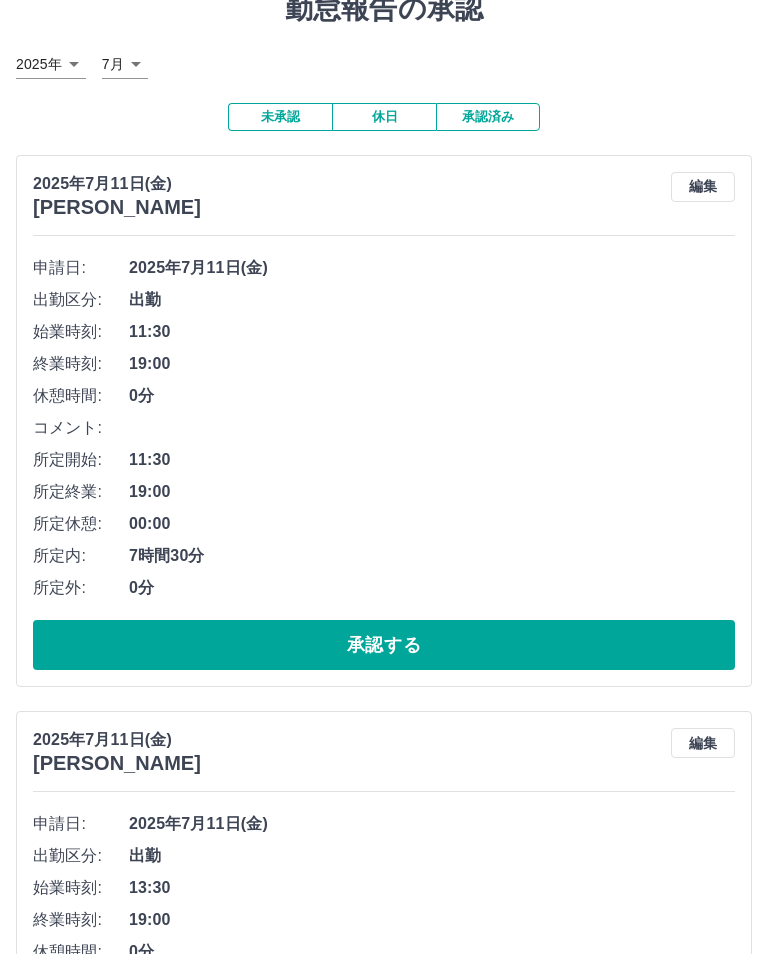 click on "承認する" at bounding box center (384, 645) 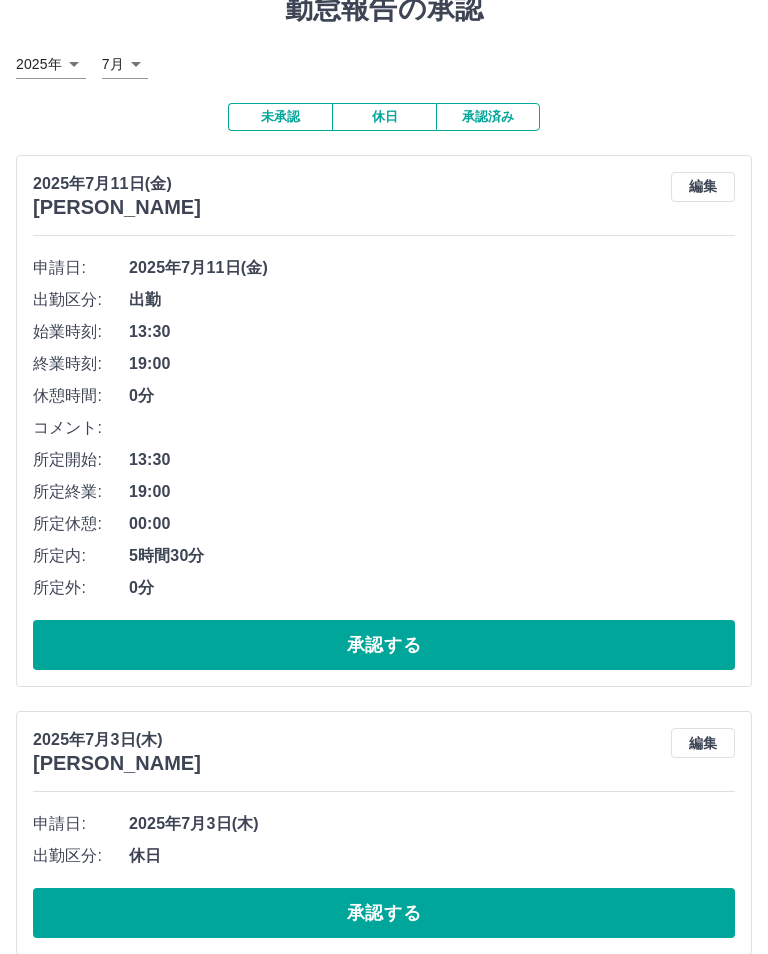 click on "承認する" at bounding box center (384, 645) 